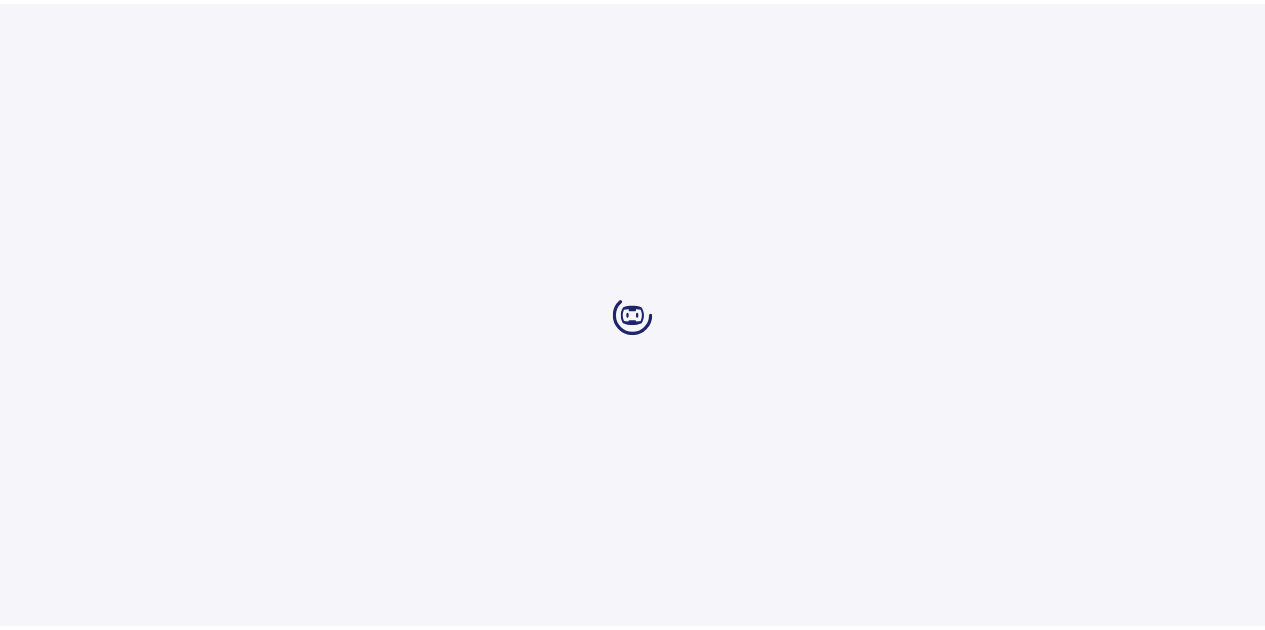 scroll, scrollTop: 0, scrollLeft: 0, axis: both 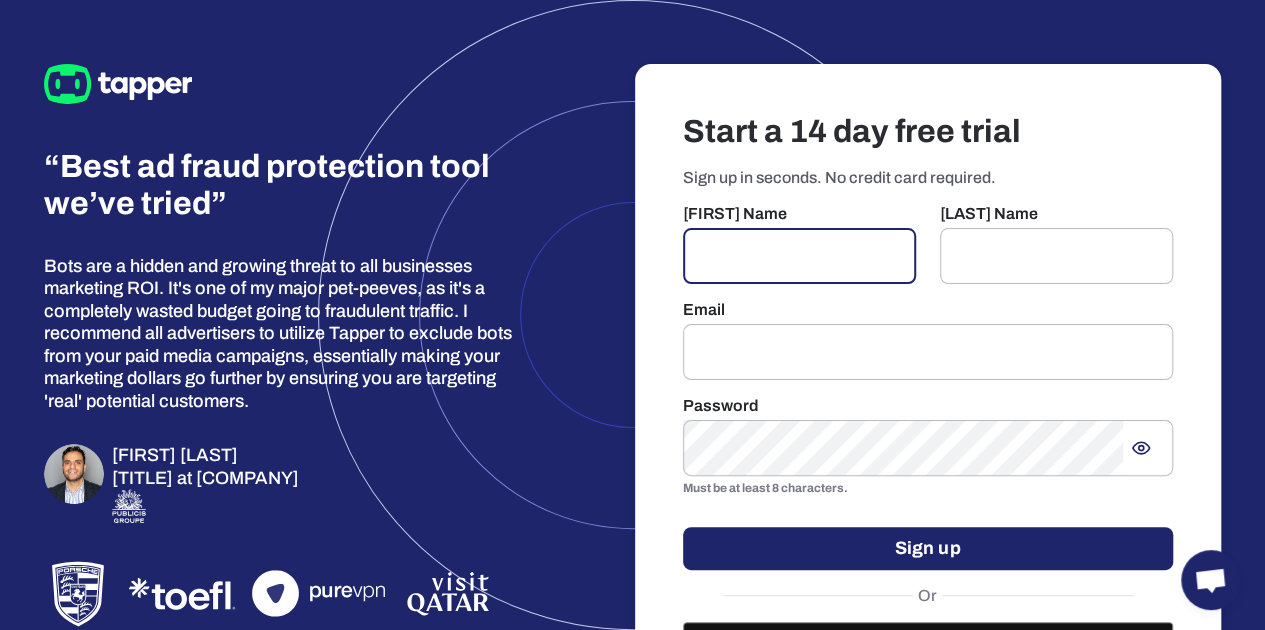 click at bounding box center (799, 256) 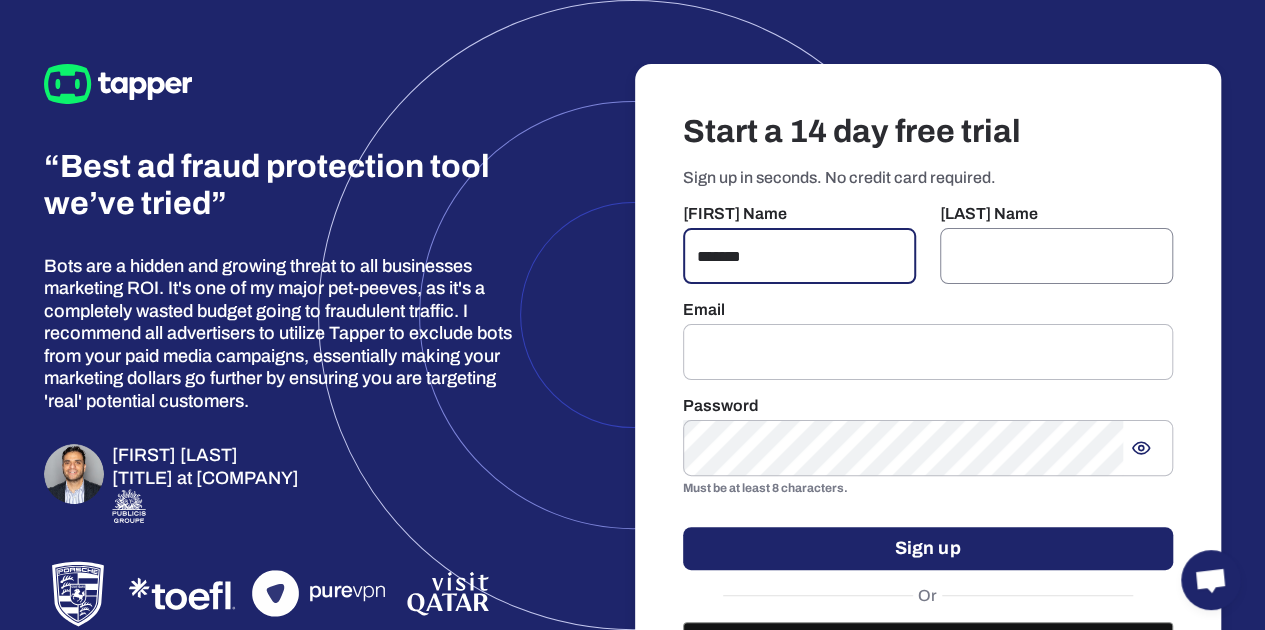 type on "*******" 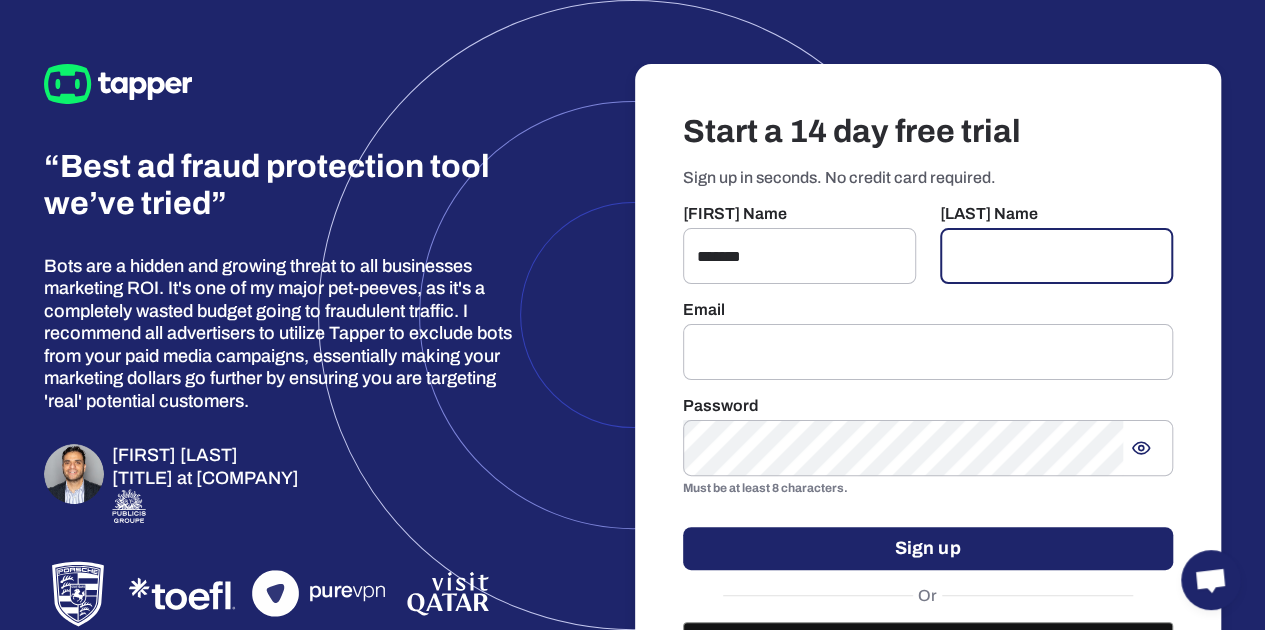click at bounding box center [1056, 256] 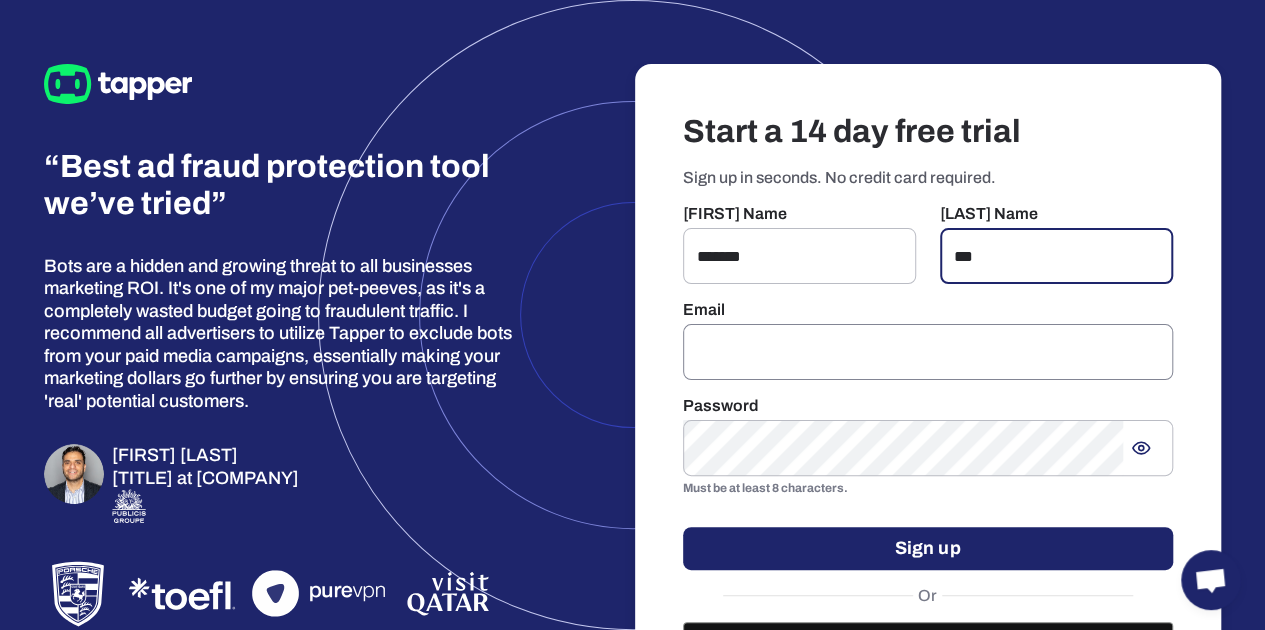 type on "***" 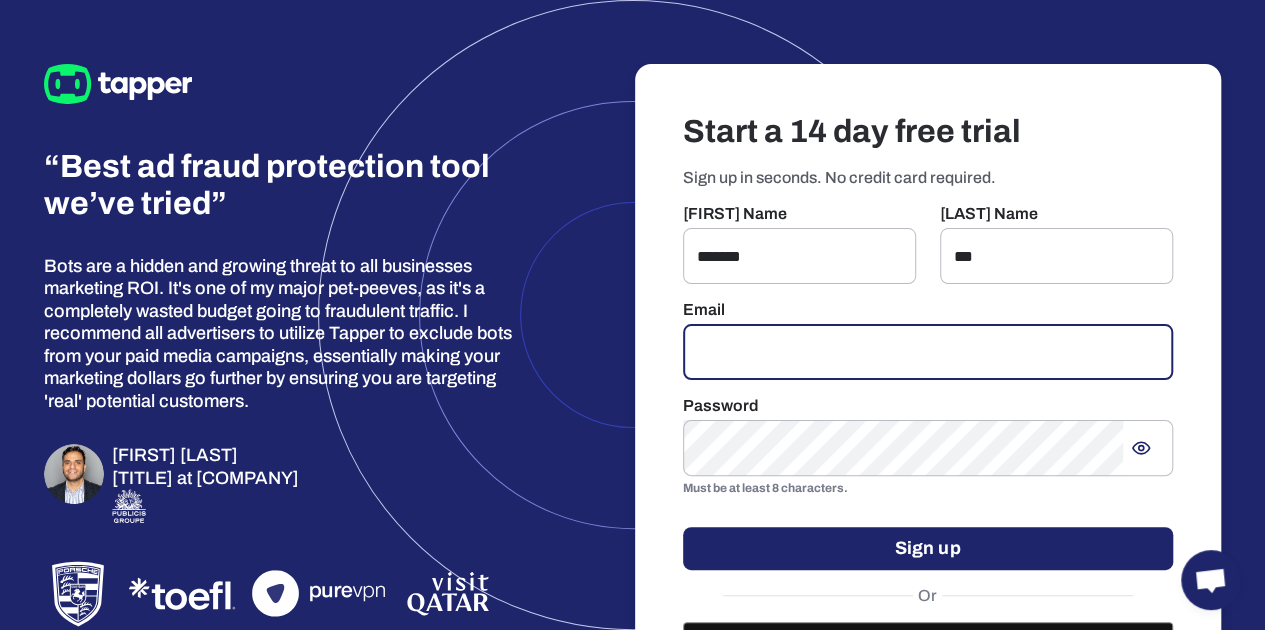 drag, startPoint x: 890, startPoint y: 344, endPoint x: 801, endPoint y: 353, distance: 89.453896 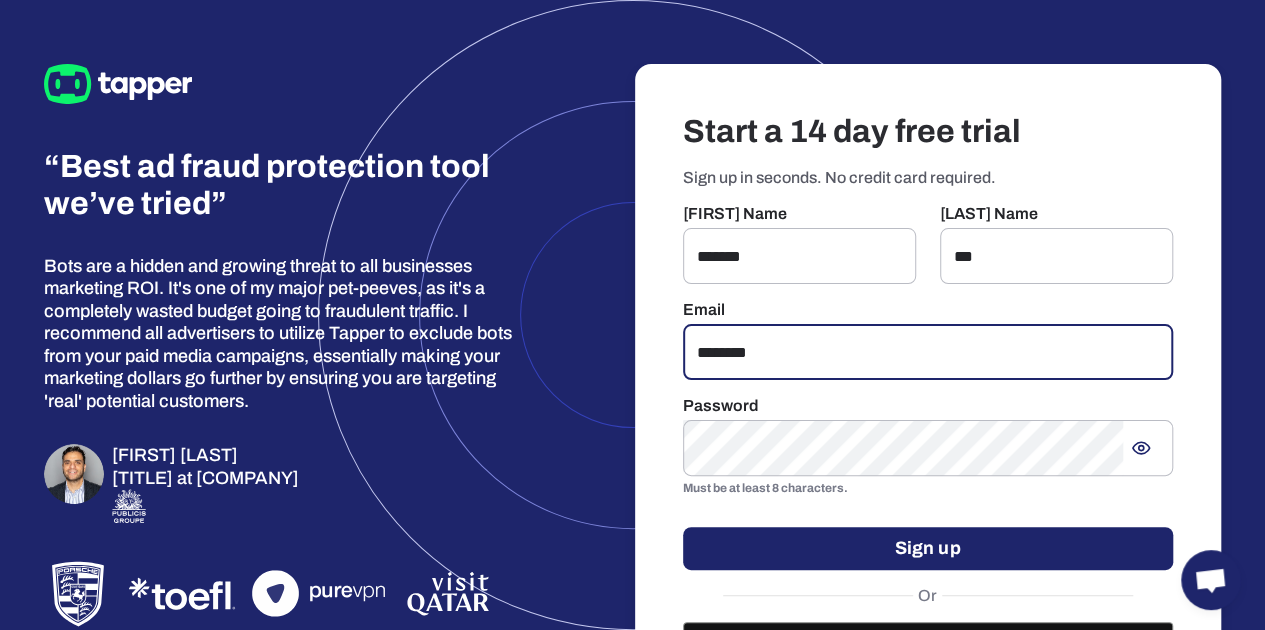 scroll, scrollTop: 114, scrollLeft: 0, axis: vertical 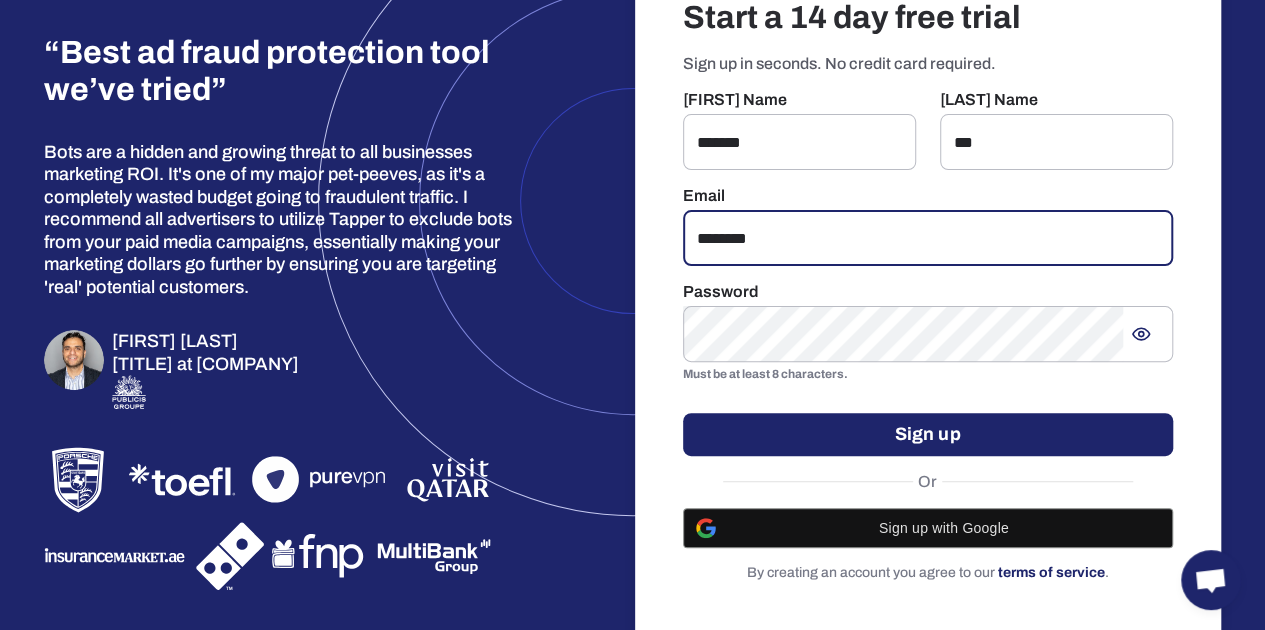 click on "********" at bounding box center [928, 238] 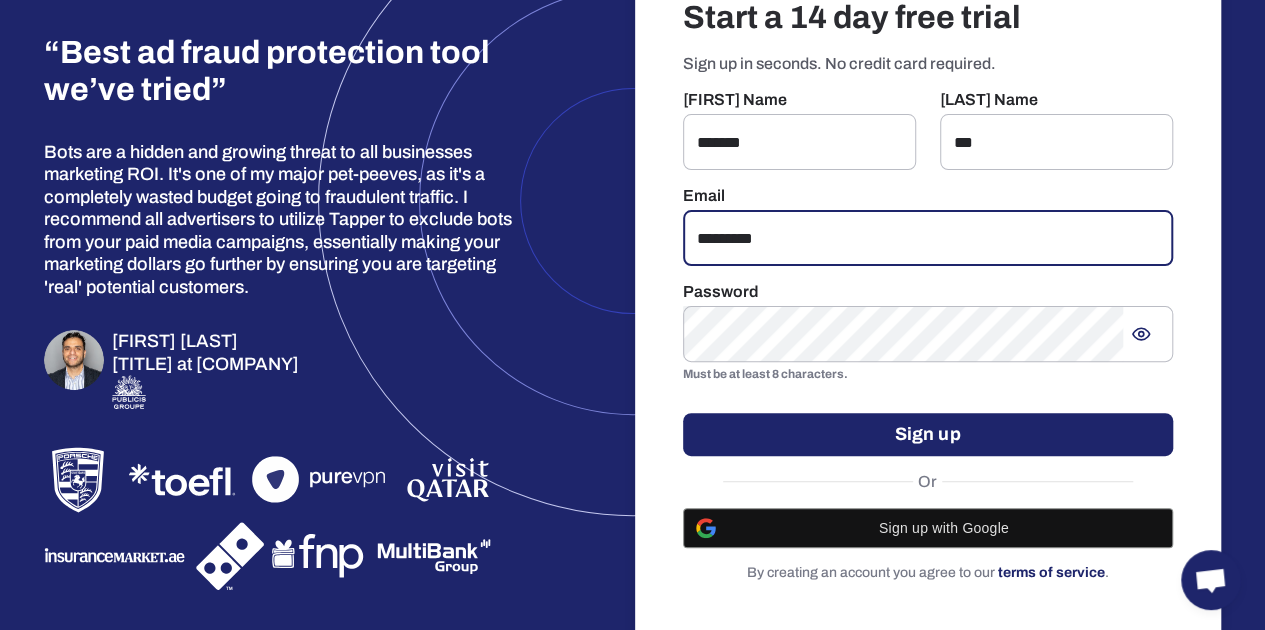 click on "*********" at bounding box center (928, 238) 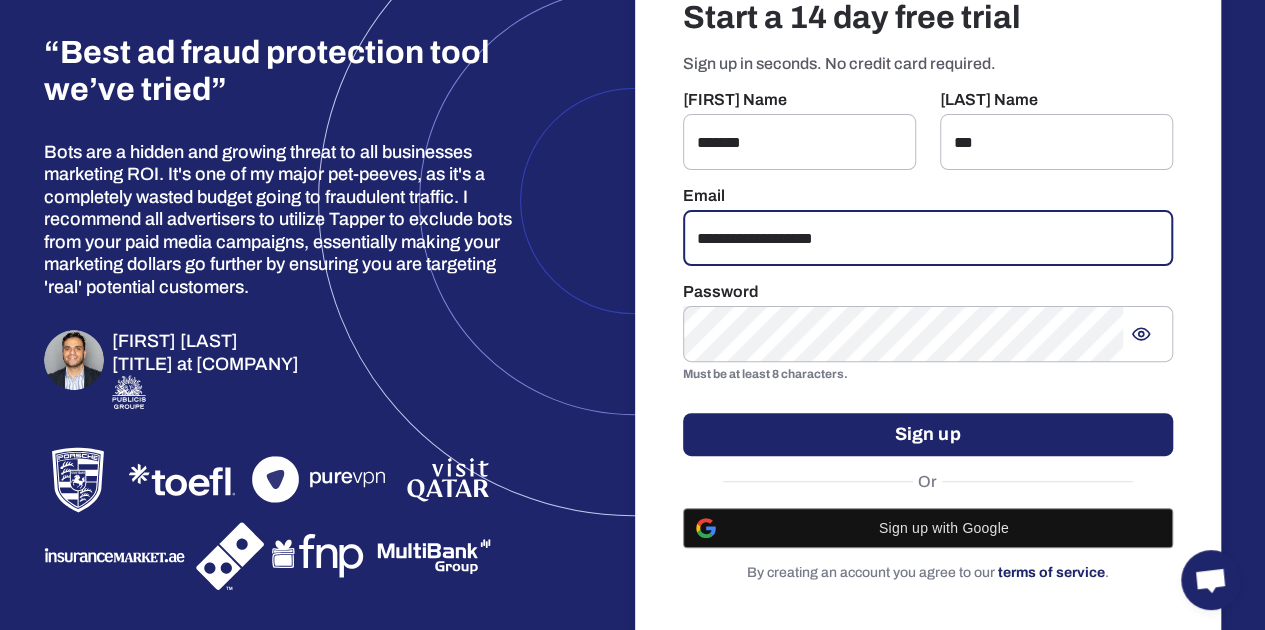 type on "**********" 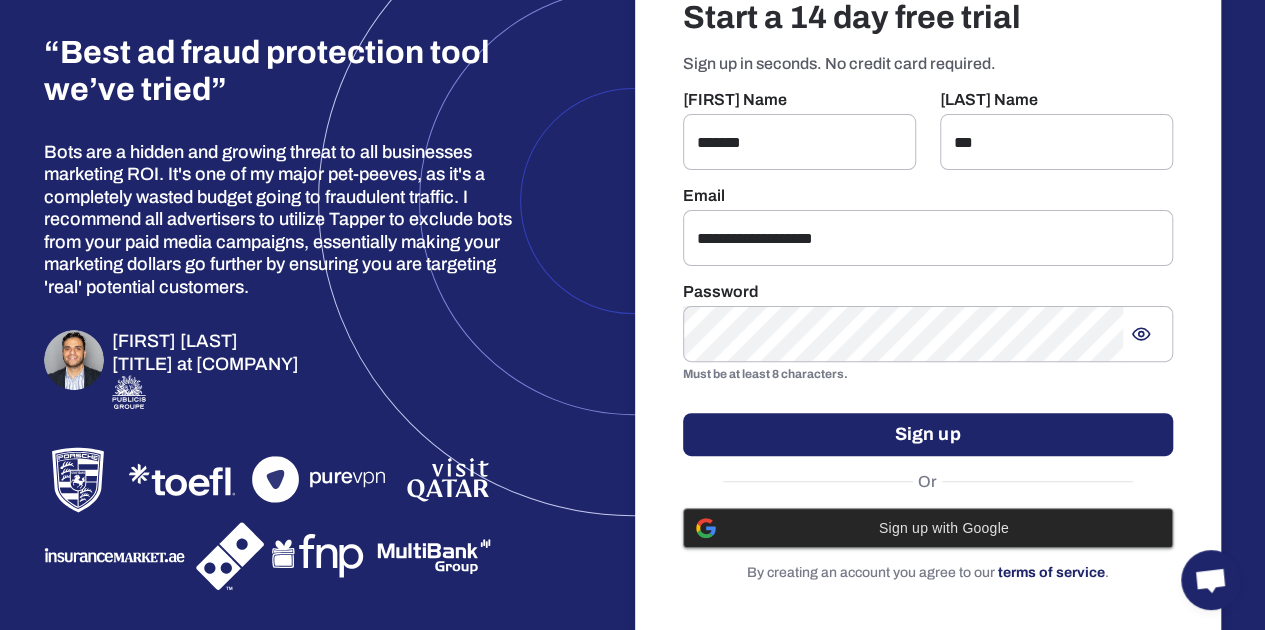 click on "Sign up with Google" at bounding box center [944, 528] 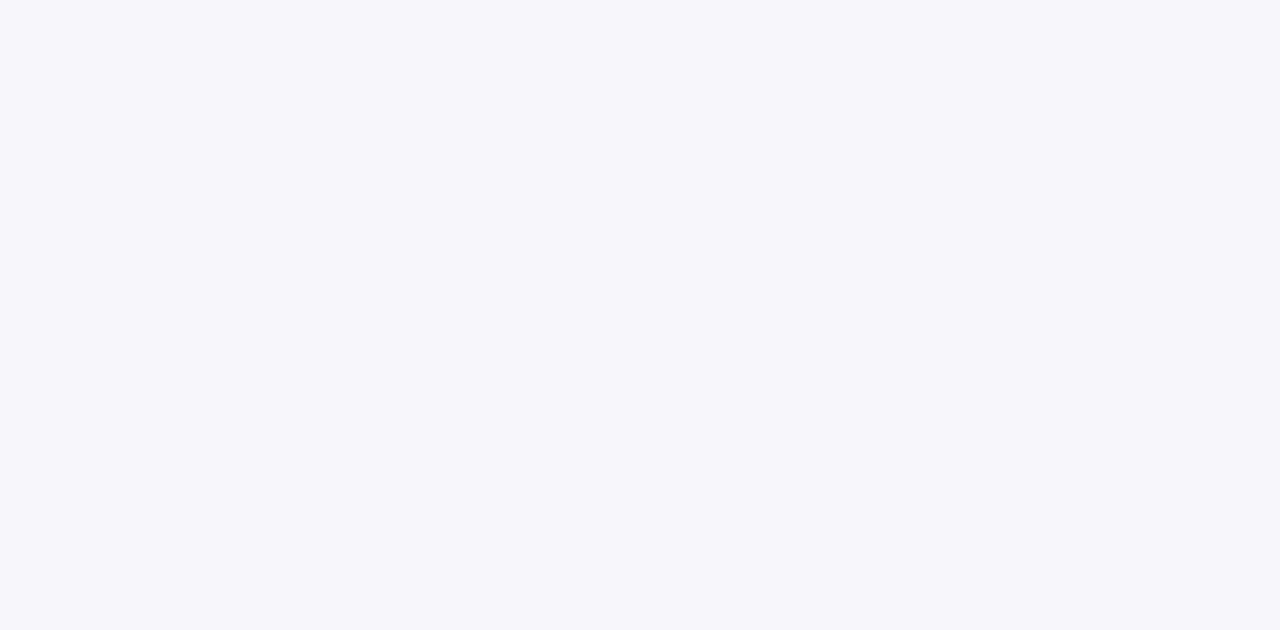 scroll, scrollTop: 0, scrollLeft: 0, axis: both 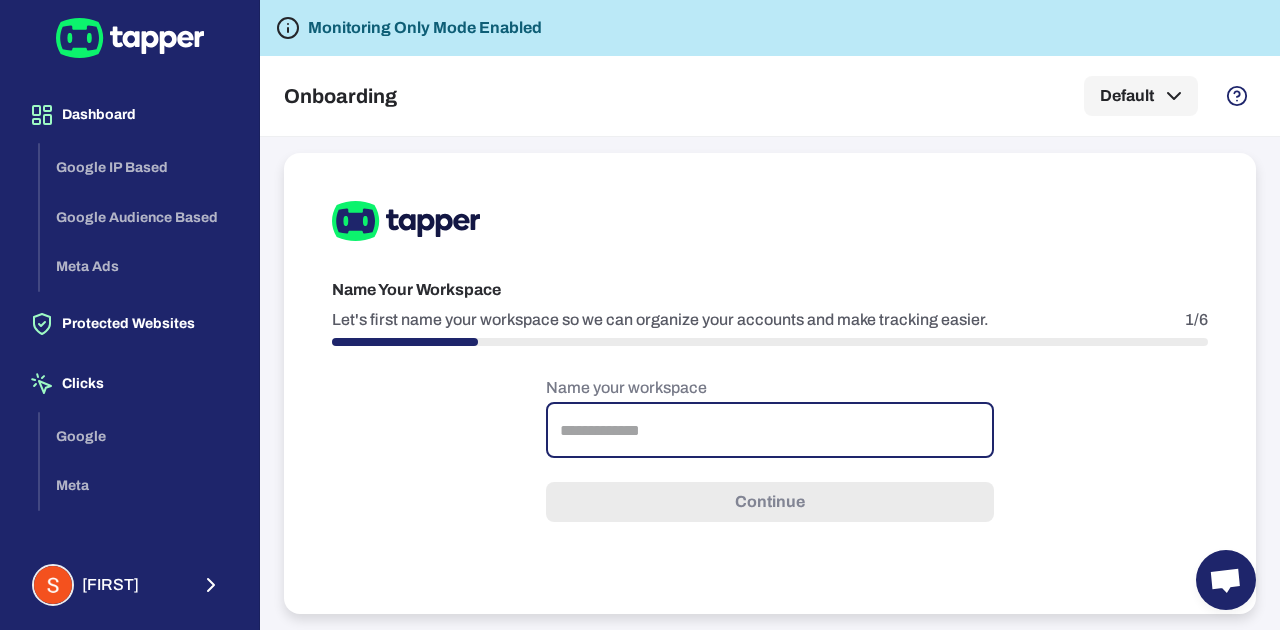 paste on "**********" 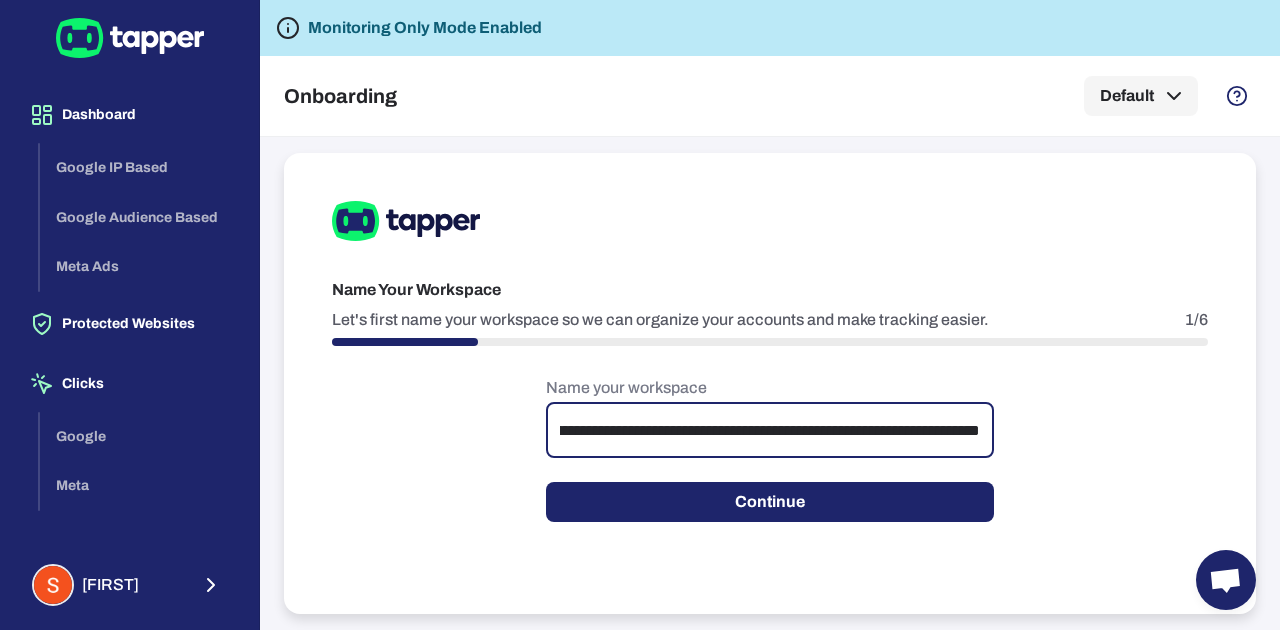 scroll, scrollTop: 0, scrollLeft: 0, axis: both 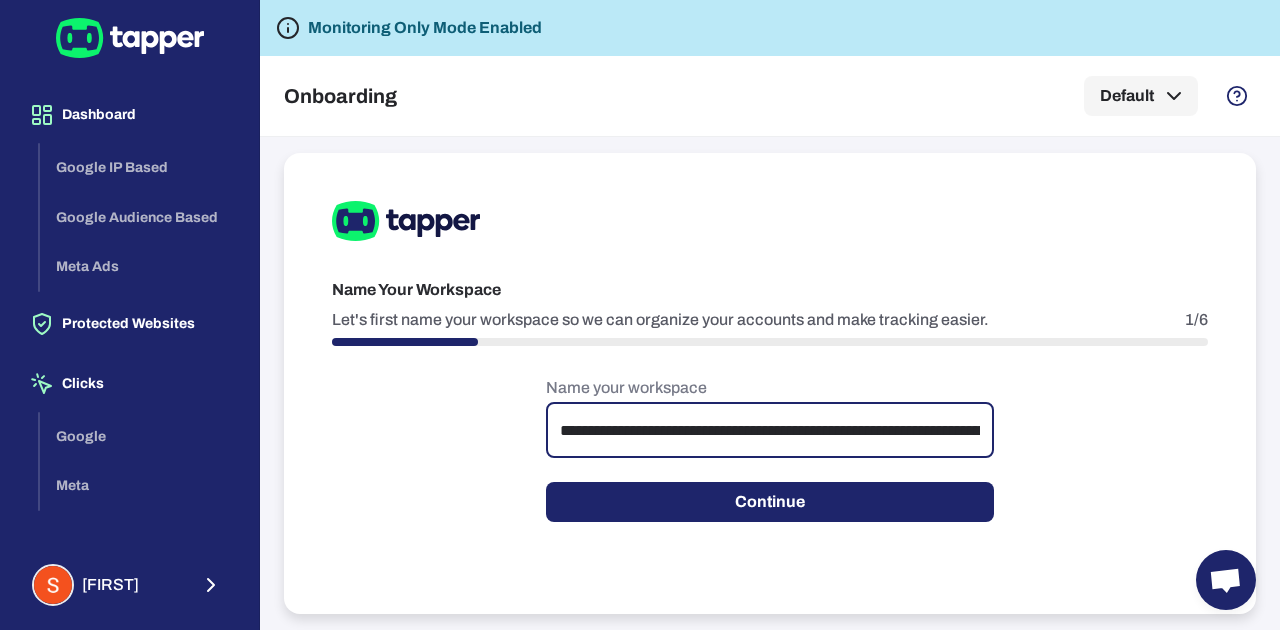 click on "**********" at bounding box center (770, 430) 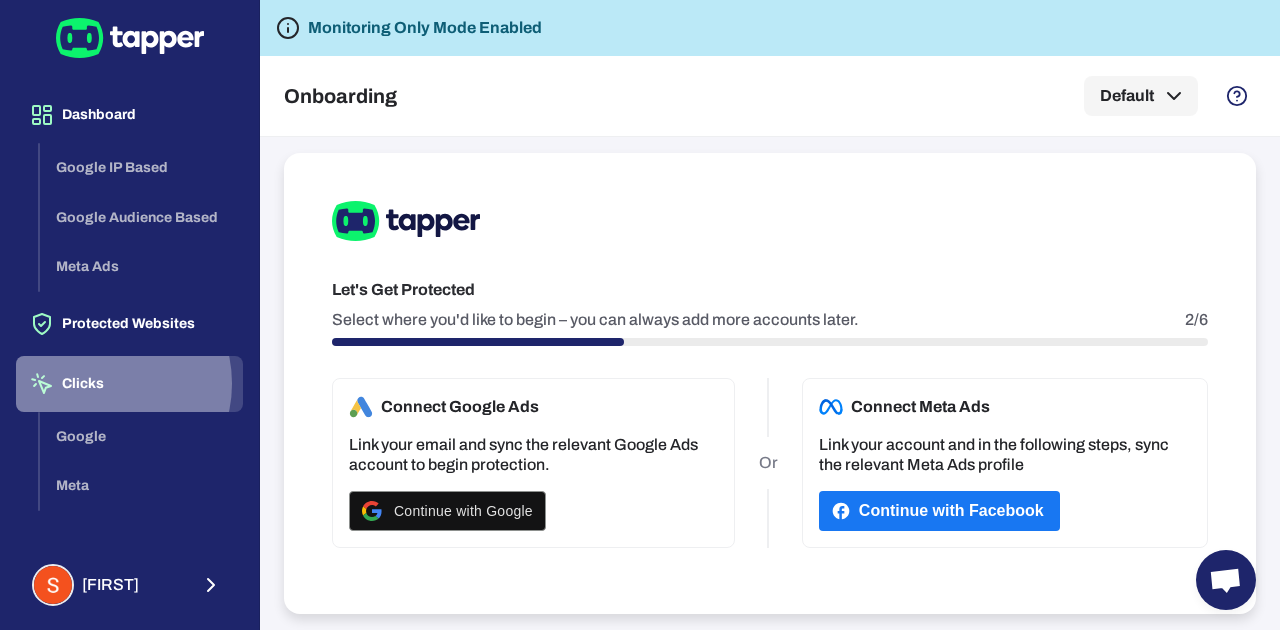 click on "Clicks" at bounding box center [129, 384] 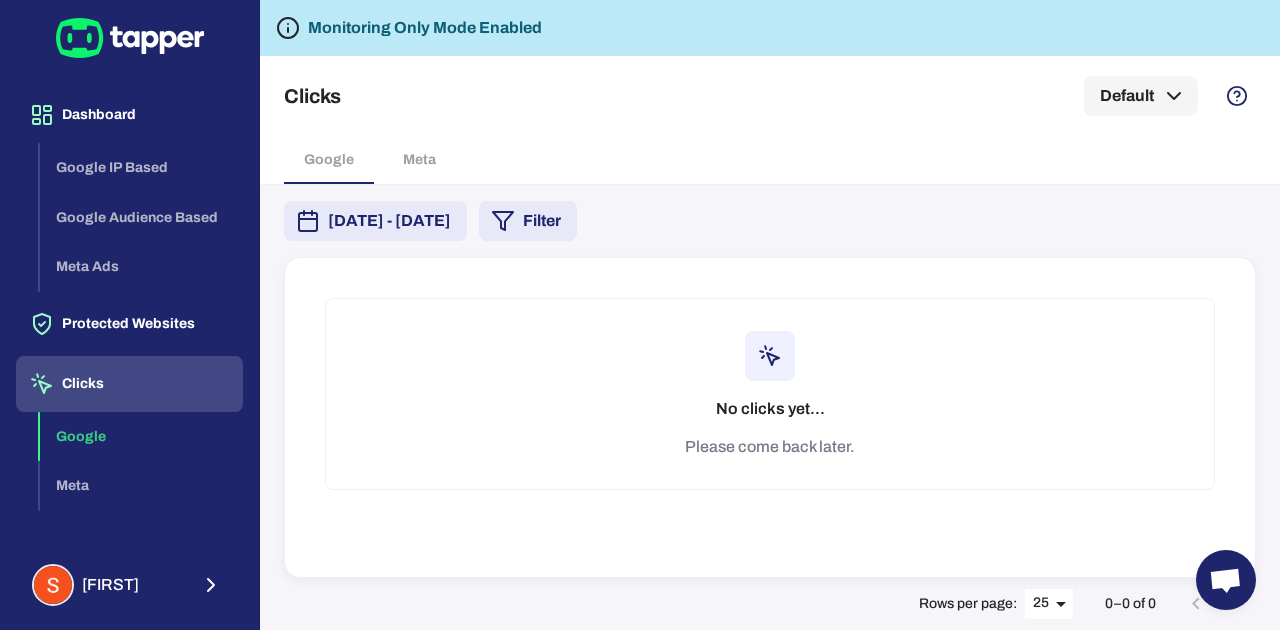click on "No clicks yet... Please come back later." at bounding box center (770, 394) 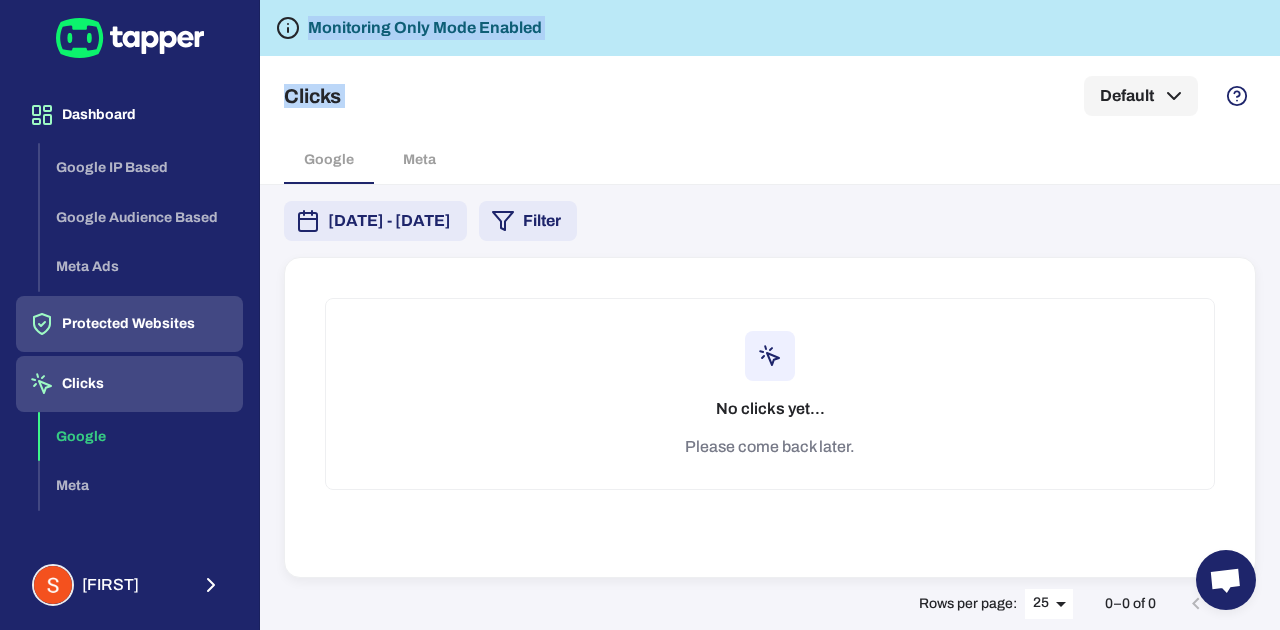 drag, startPoint x: 751, startPoint y: 348, endPoint x: 169, endPoint y: 341, distance: 582.0421 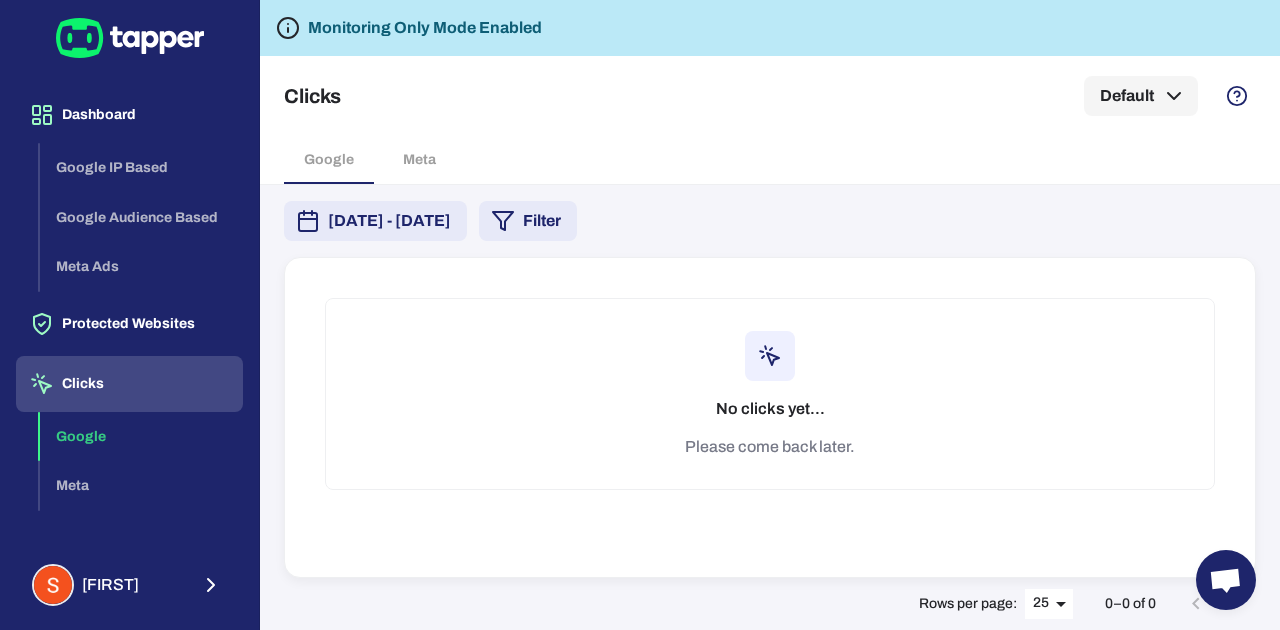 click on "Google Meta" at bounding box center [141, 461] 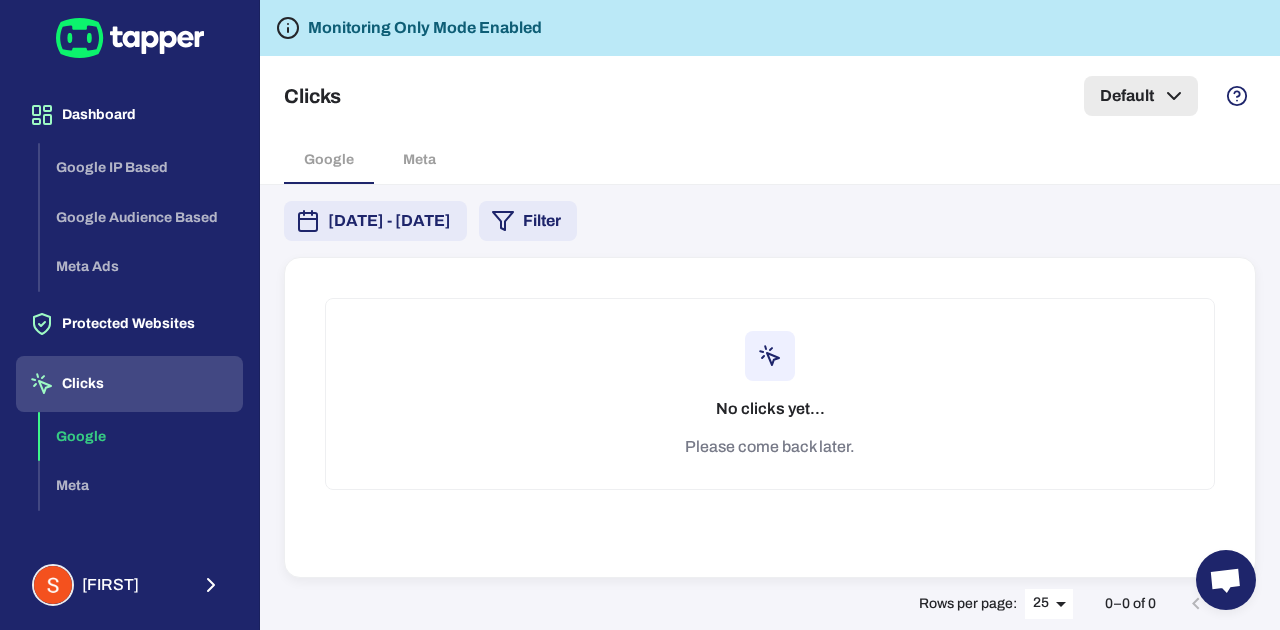 click on "Default" at bounding box center [1141, 96] 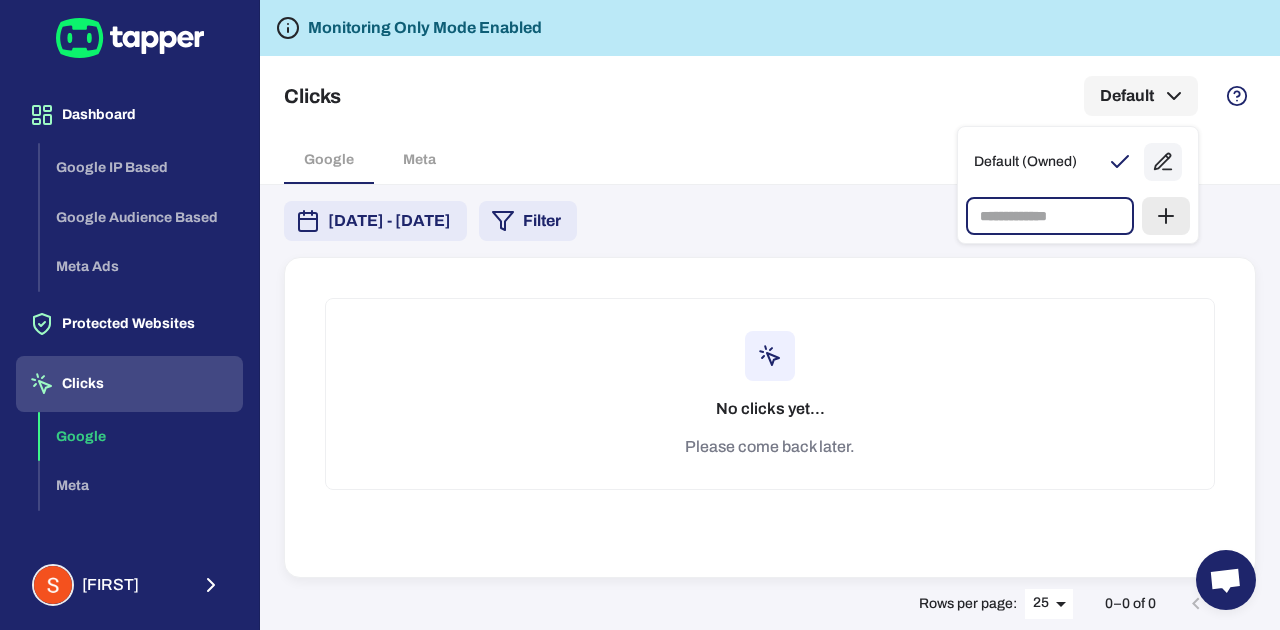 paste on "**********" 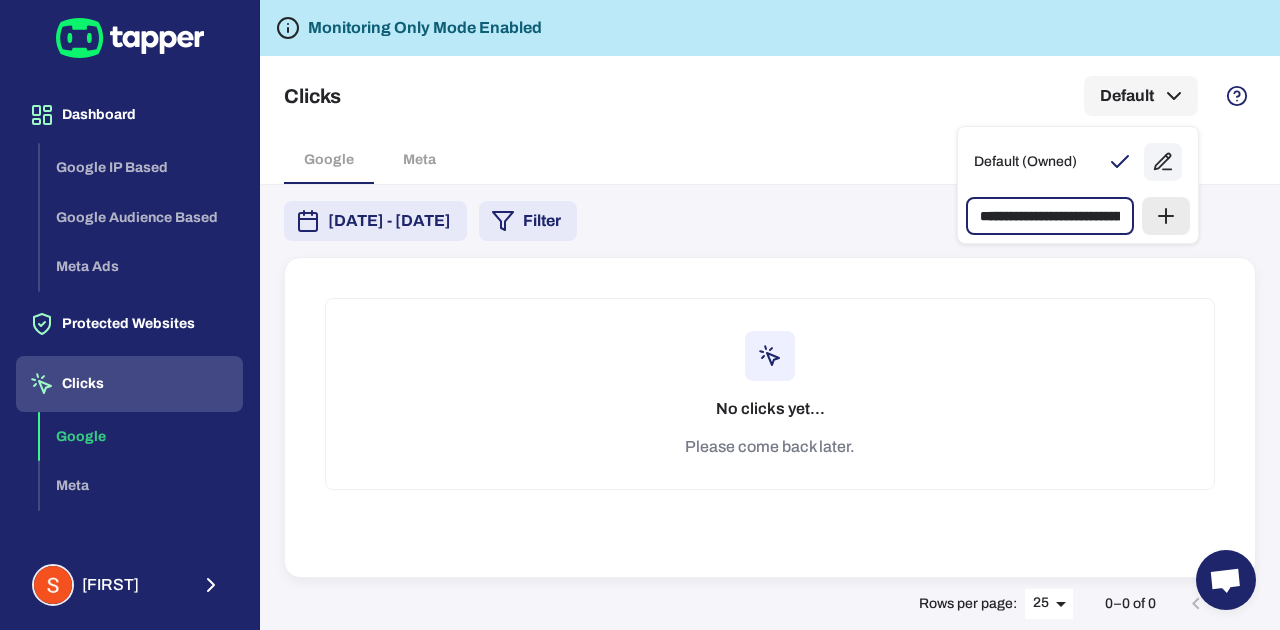 scroll, scrollTop: 0, scrollLeft: 438, axis: horizontal 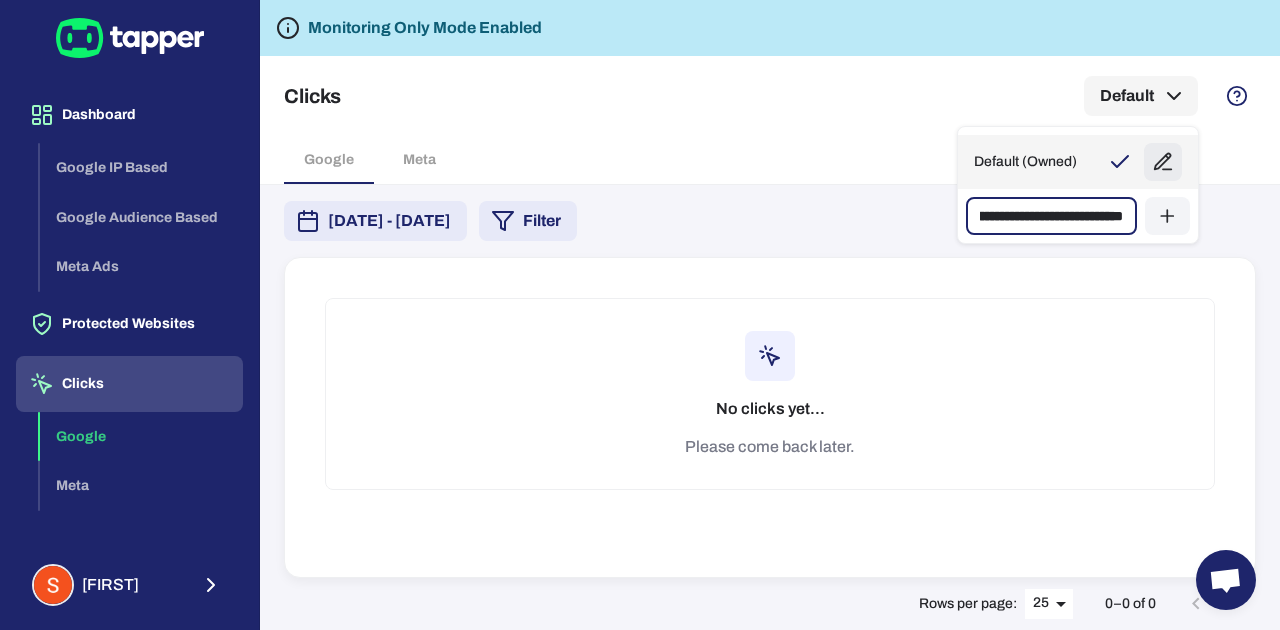 type on "**********" 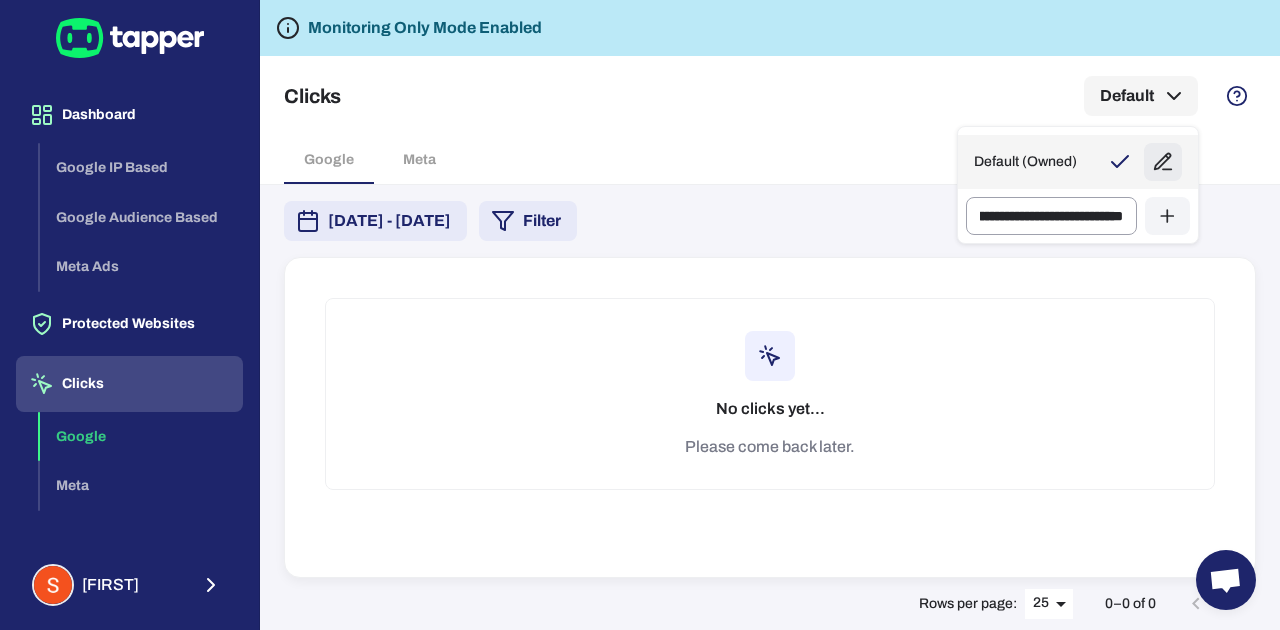 scroll, scrollTop: 0, scrollLeft: 0, axis: both 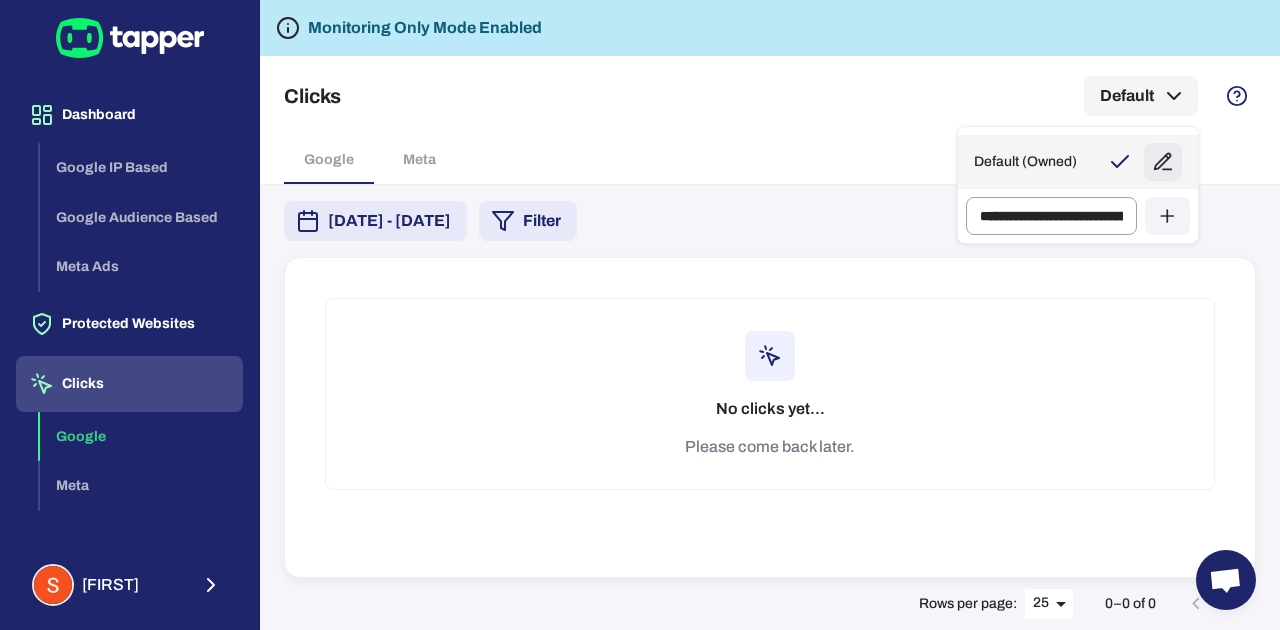 click 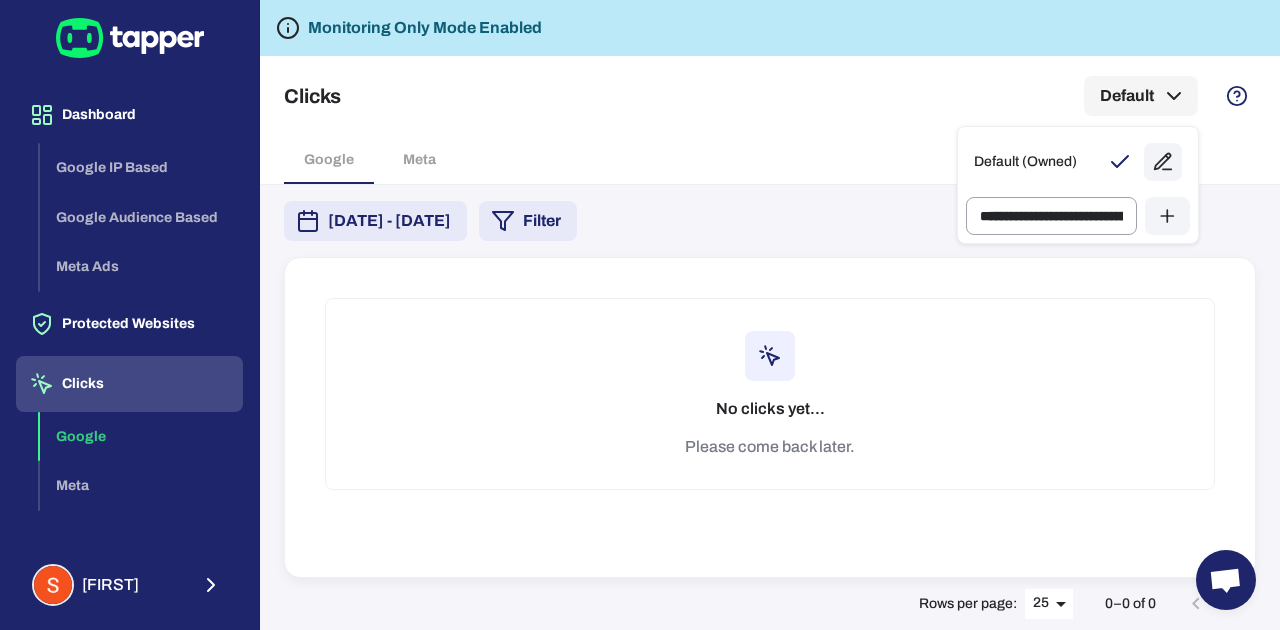 click at bounding box center [640, 315] 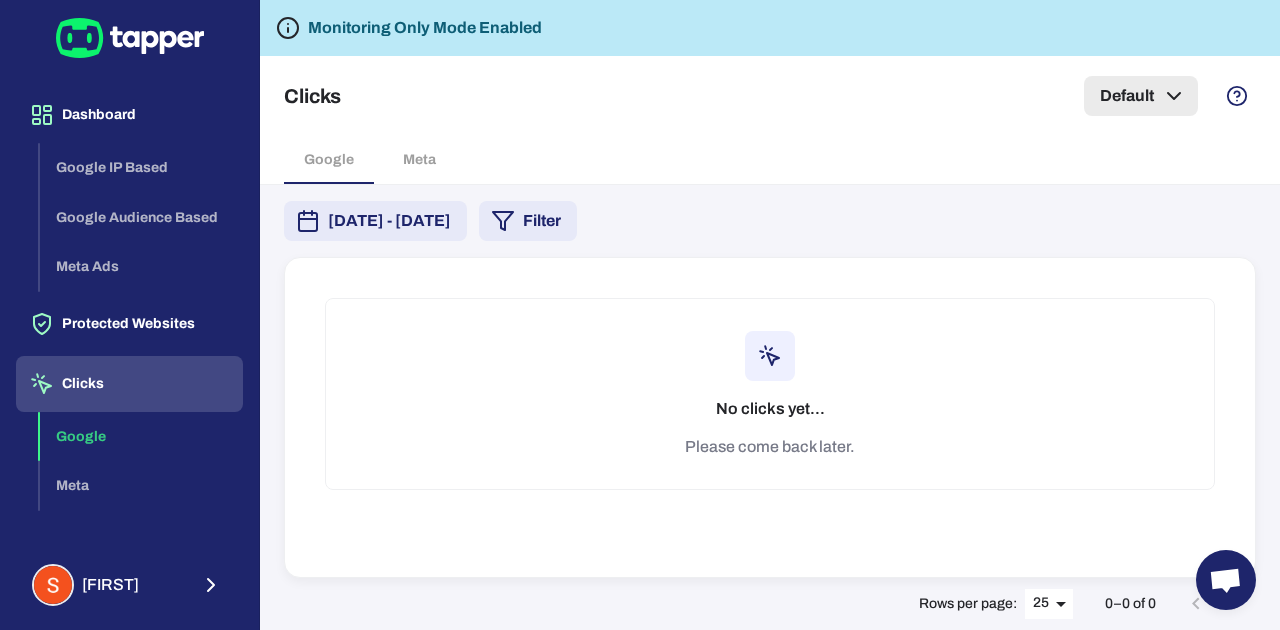 click on "Default" at bounding box center [1141, 96] 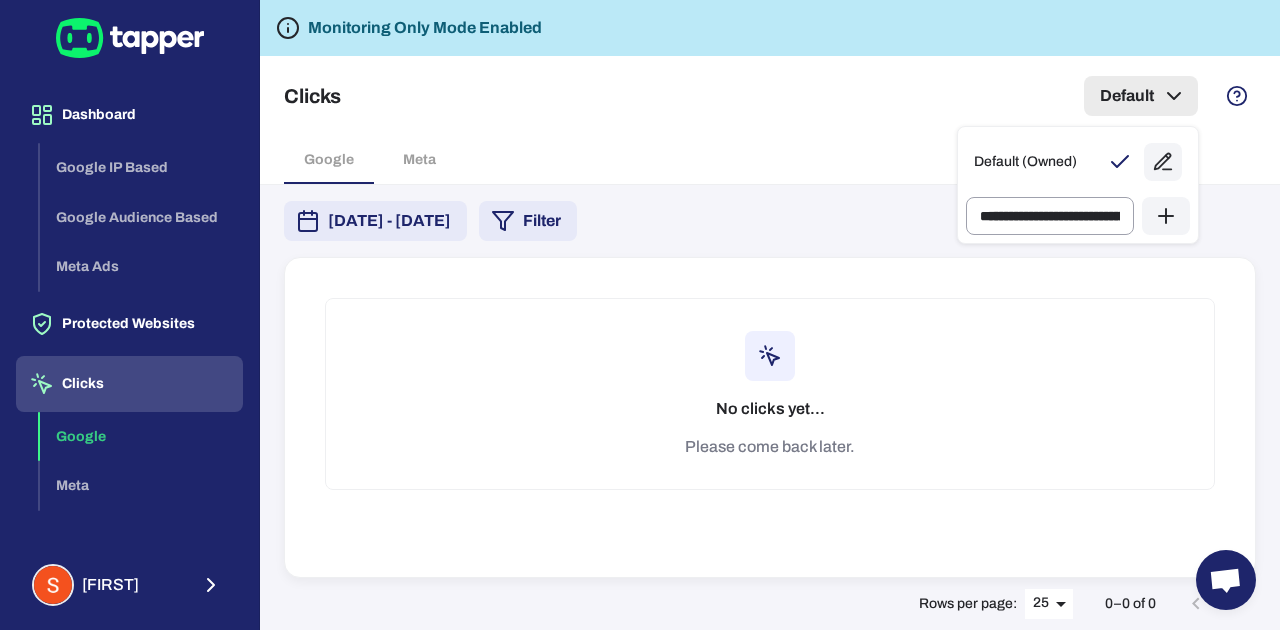 click at bounding box center (640, 315) 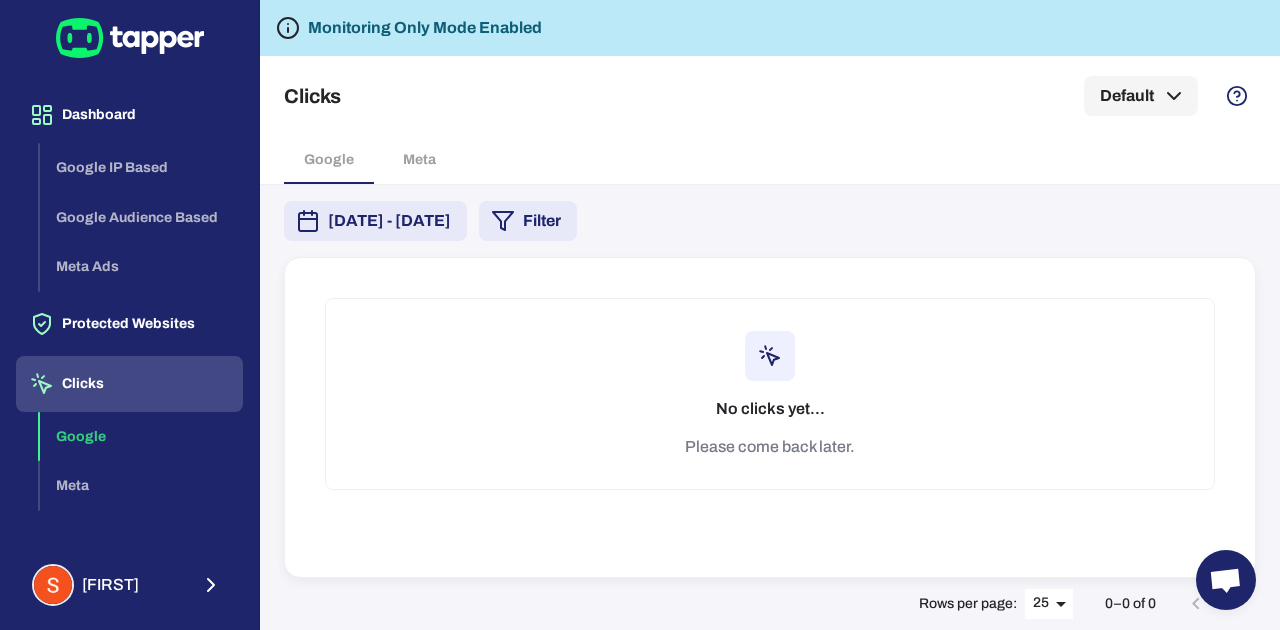 drag, startPoint x: 1140, startPoint y: 98, endPoint x: 388, endPoint y: 213, distance: 760.7424 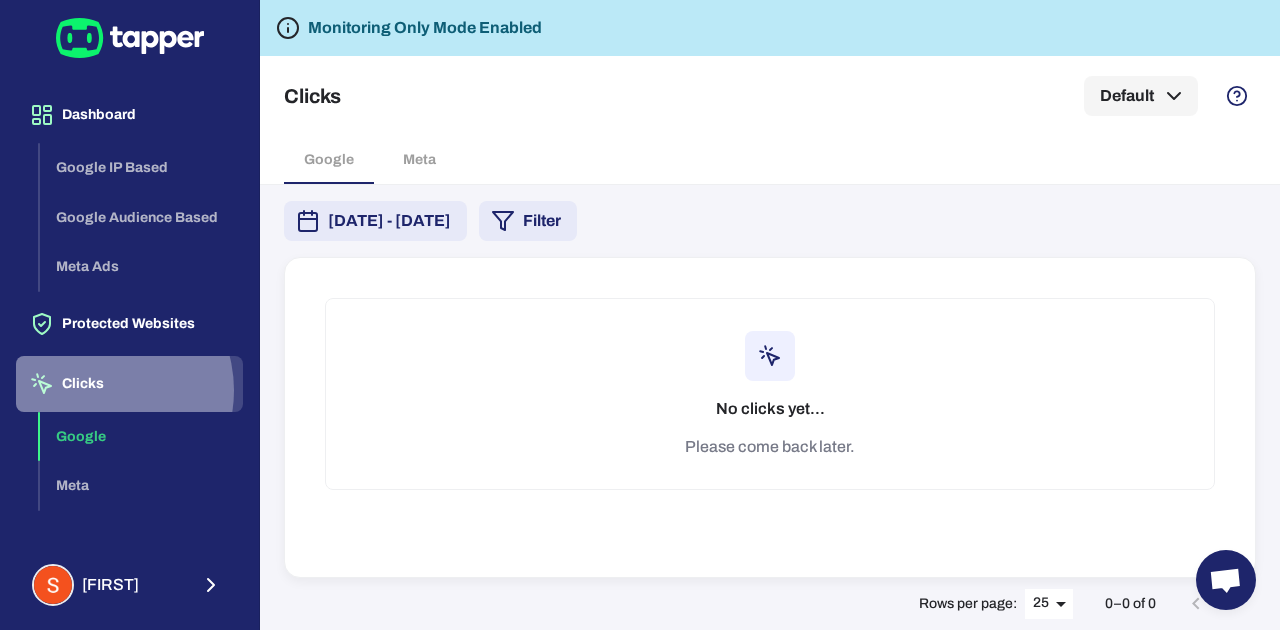 click on "Clicks" at bounding box center [129, 384] 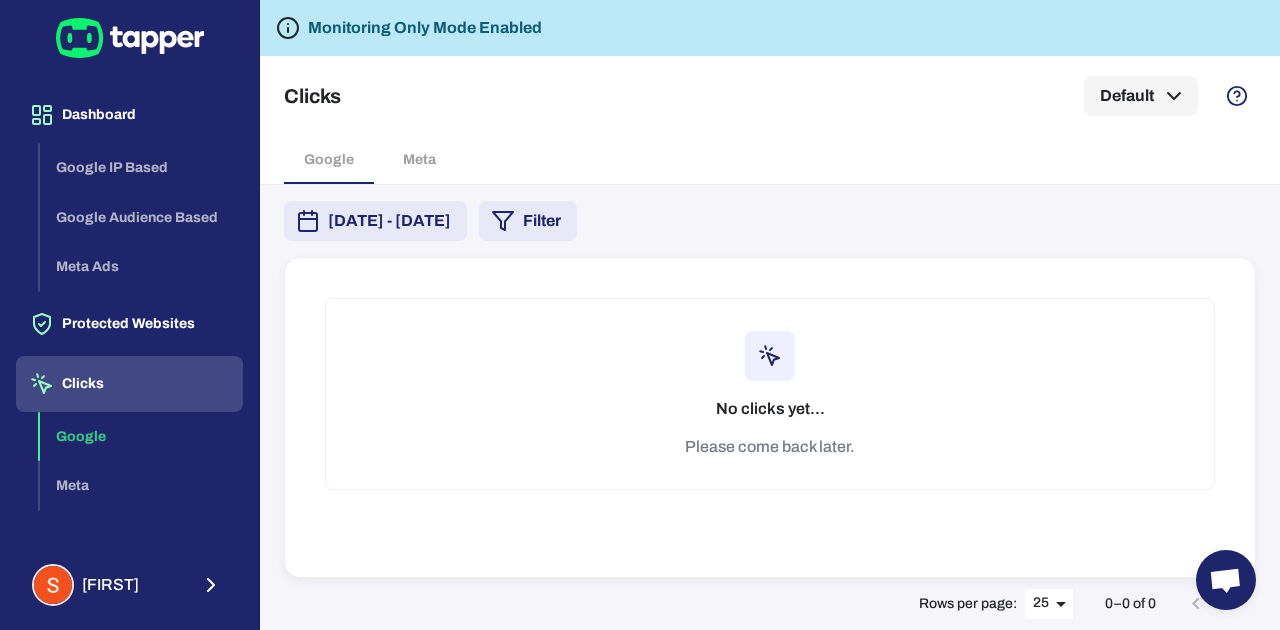 click at bounding box center [770, 356] 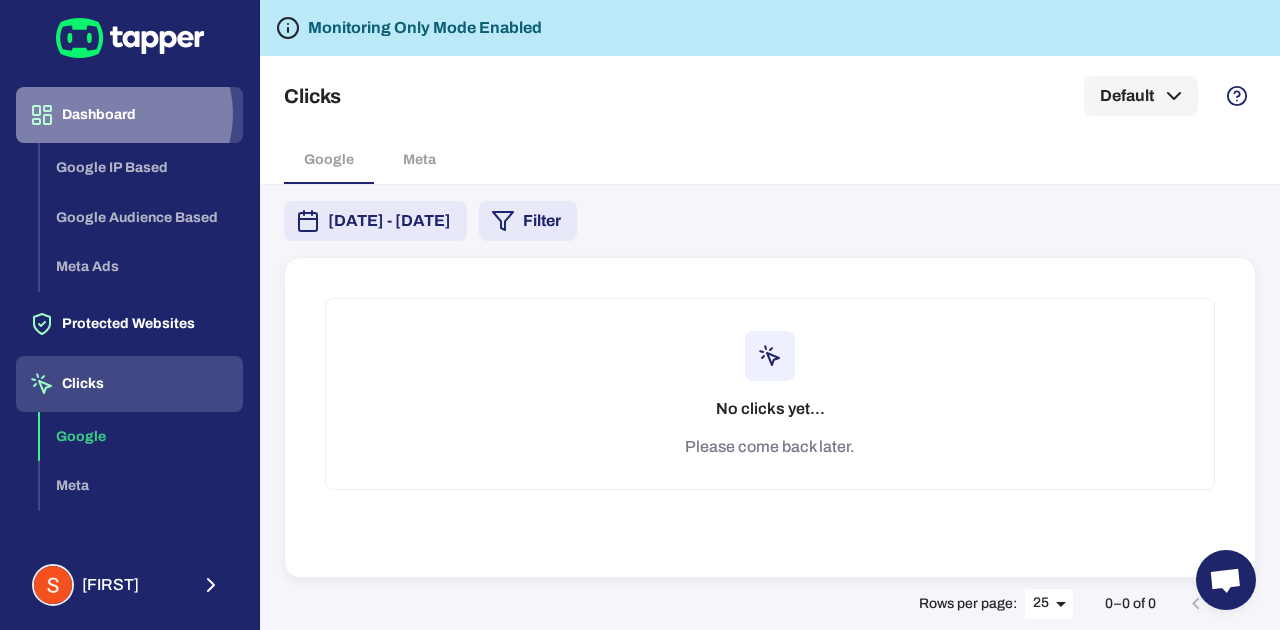 click on "Dashboard" at bounding box center (129, 115) 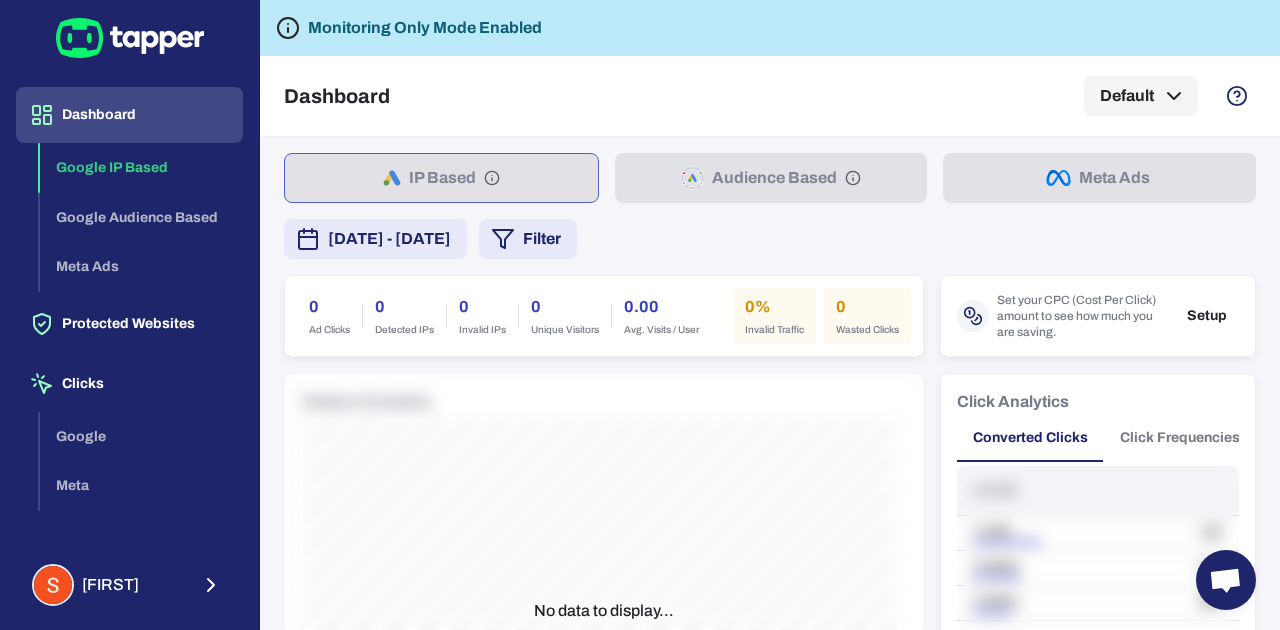 click on "0" at bounding box center [329, 307] 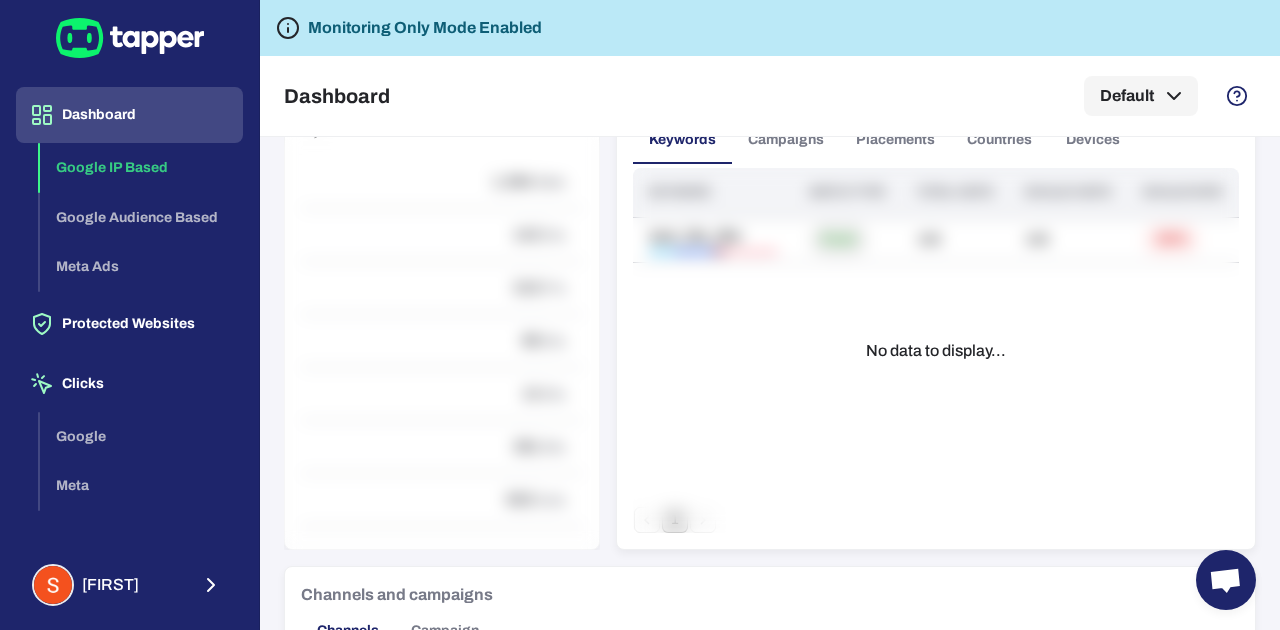 scroll, scrollTop: 1162, scrollLeft: 0, axis: vertical 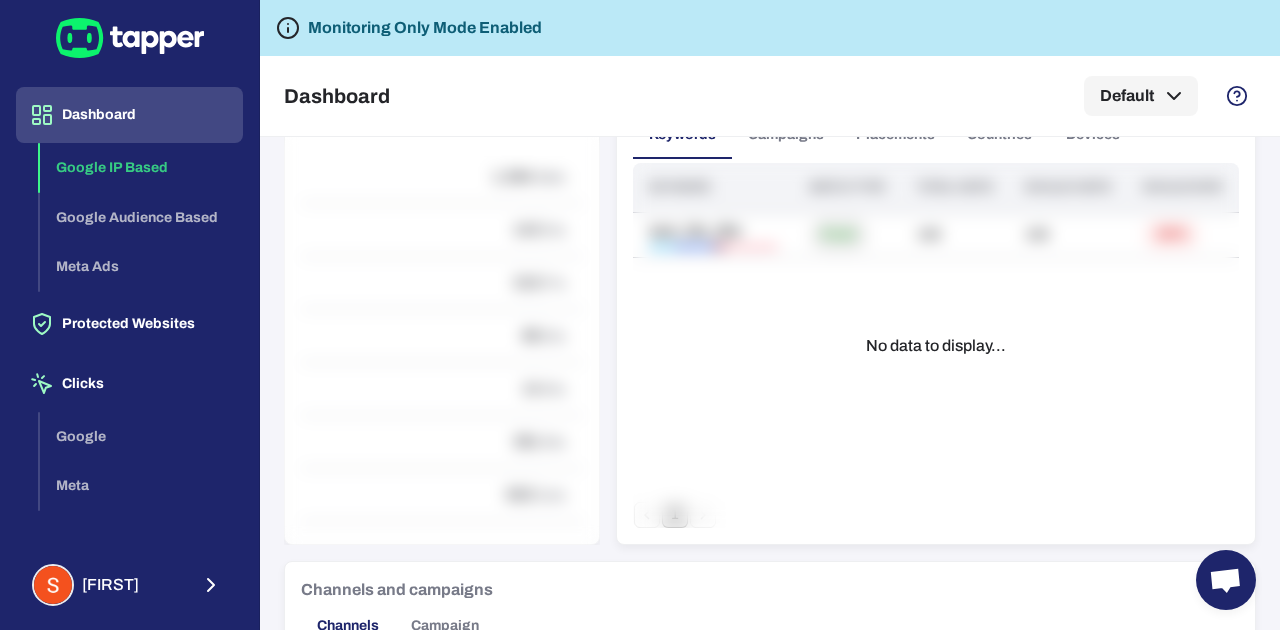 click on "Google IP Based Google Audience Based Meta Ads" at bounding box center (141, 217) 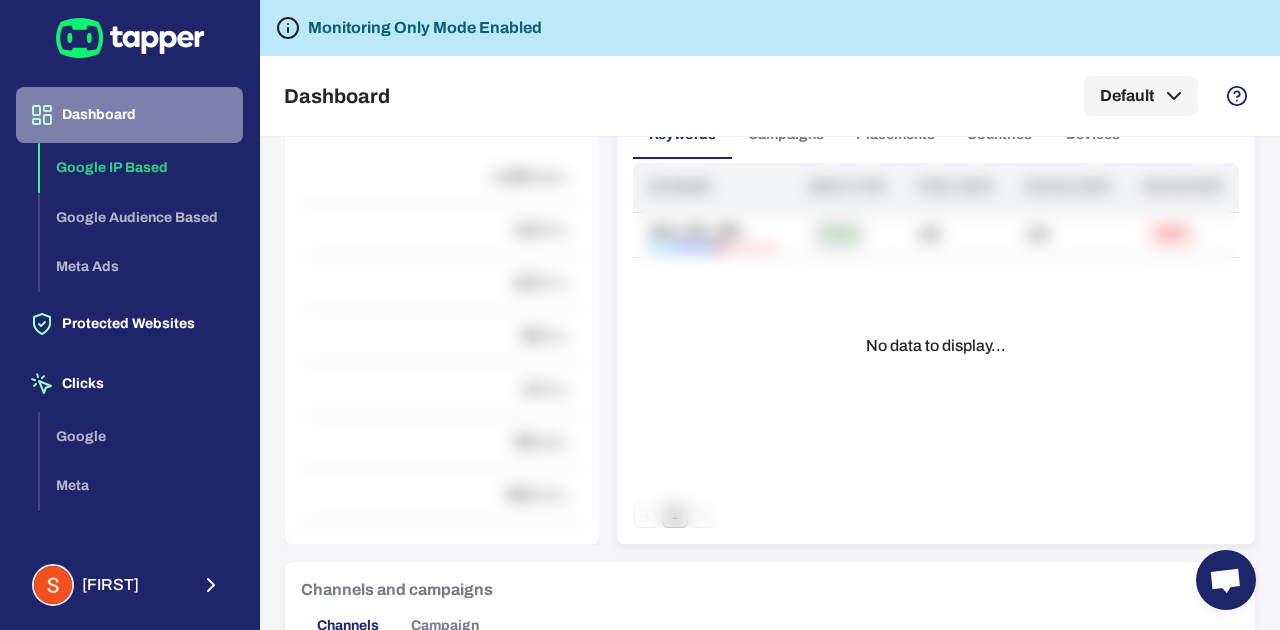 click on "Dashboard" at bounding box center (129, 115) 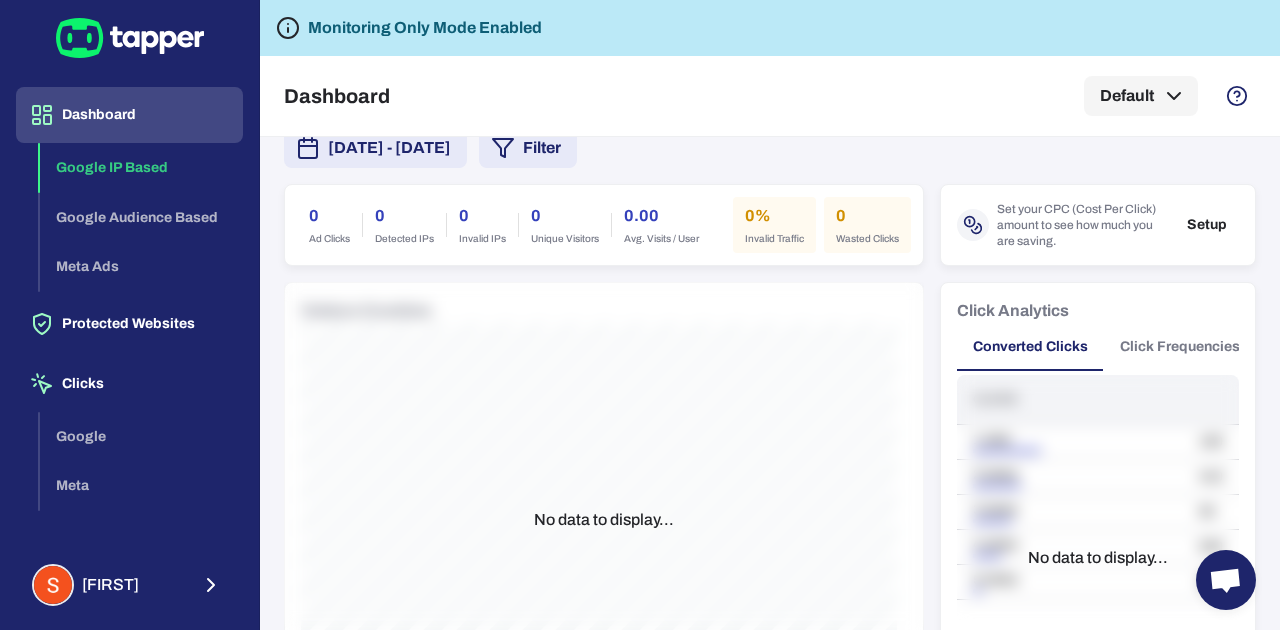 scroll, scrollTop: 0, scrollLeft: 0, axis: both 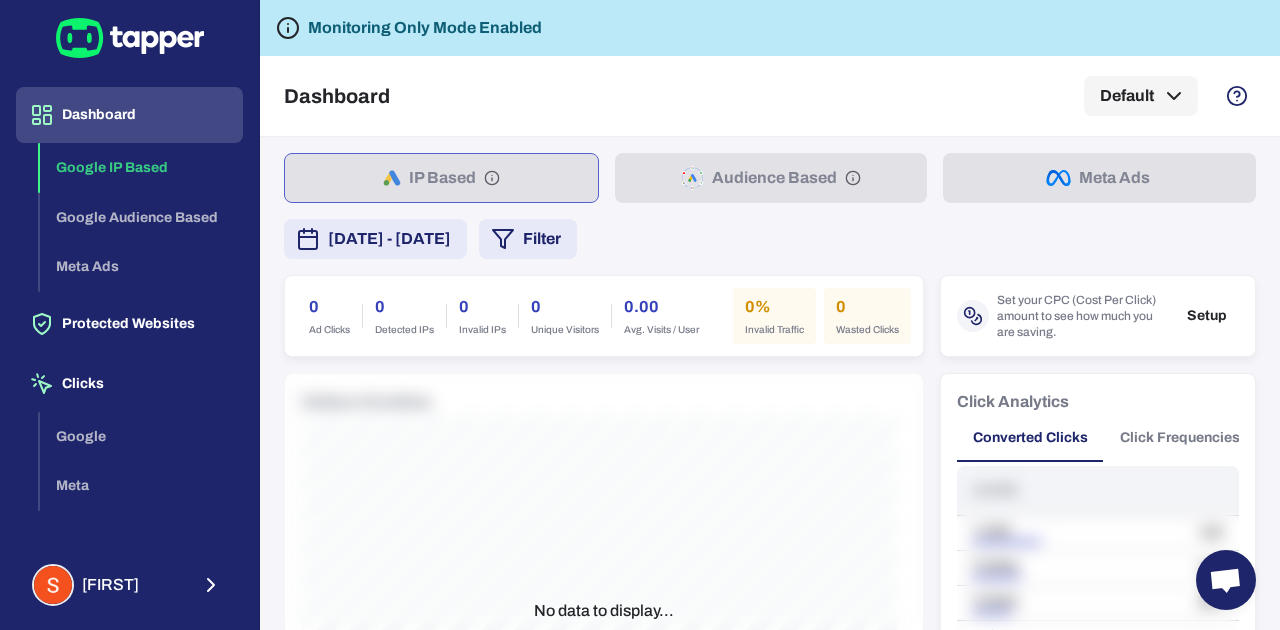 click on "IP Based Audience Based Meta Ads" at bounding box center (770, 178) 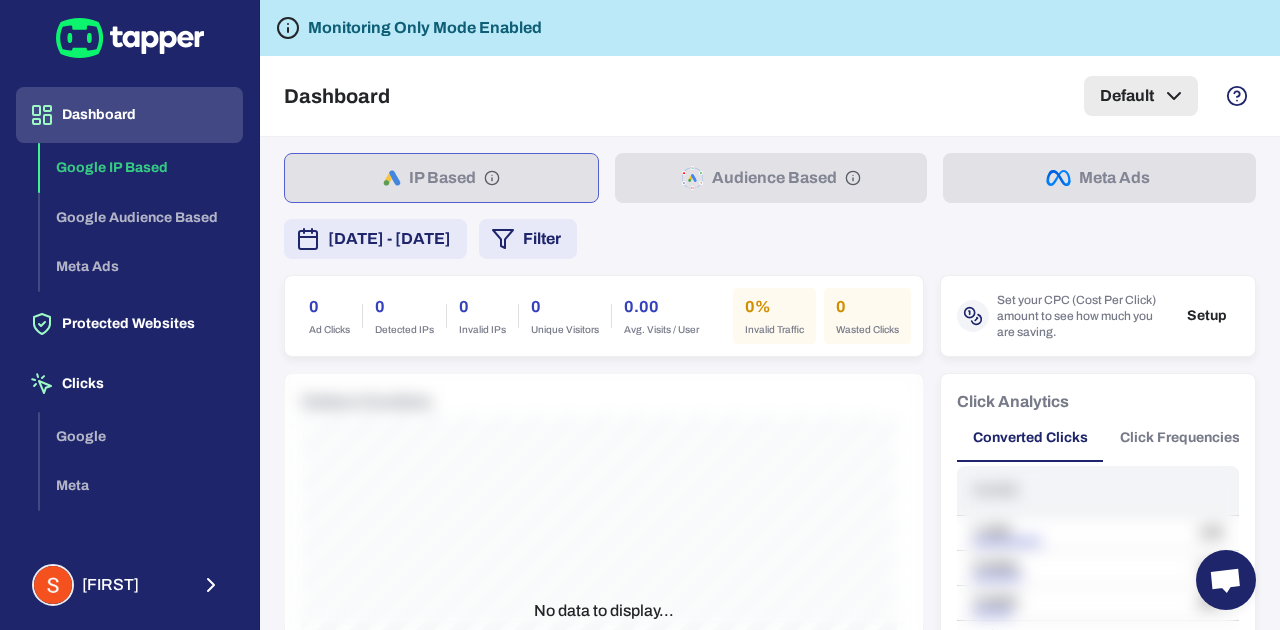 click 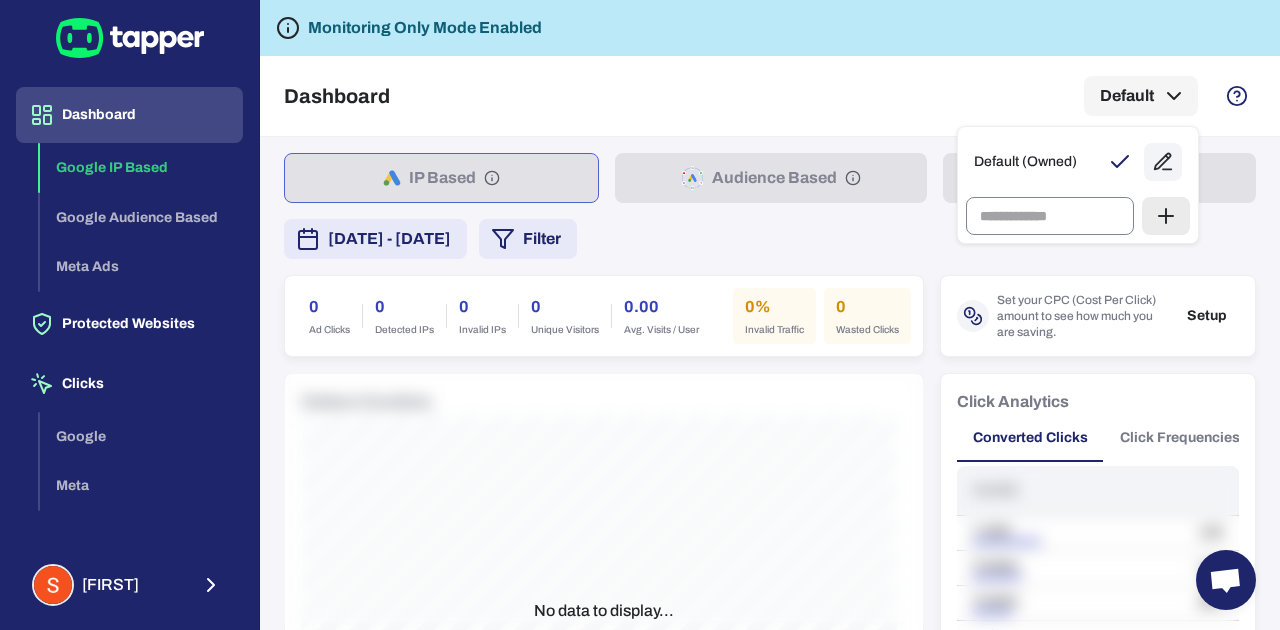 click at bounding box center [1050, 215] 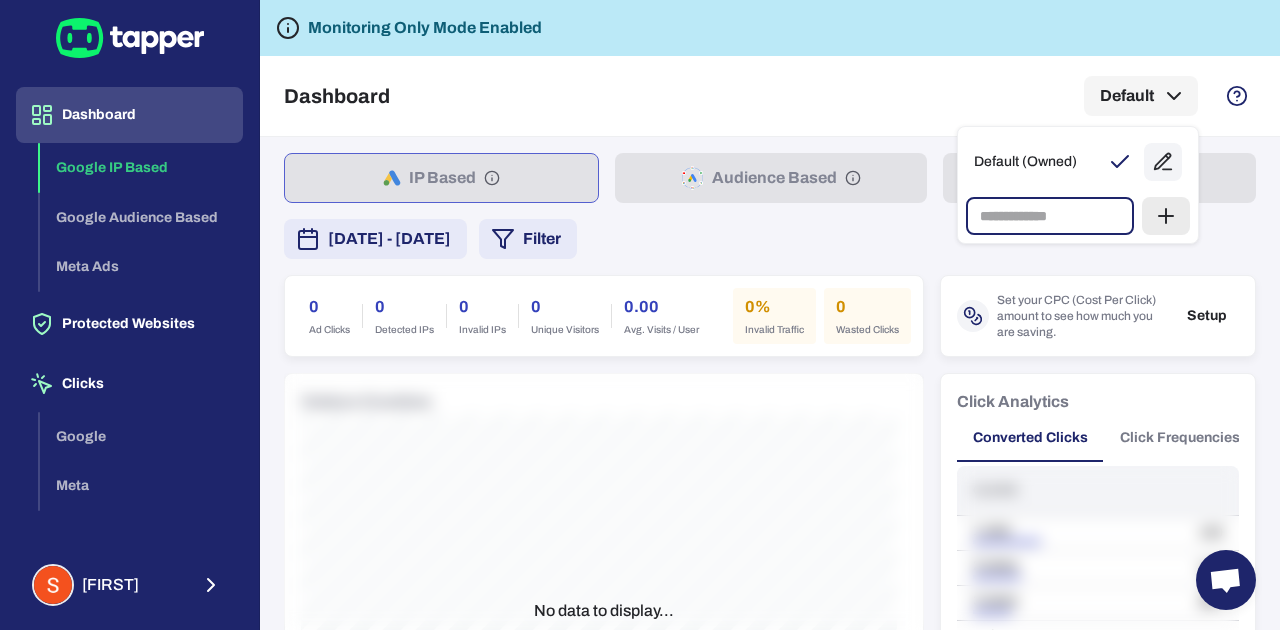 click on "​" at bounding box center [1078, 216] 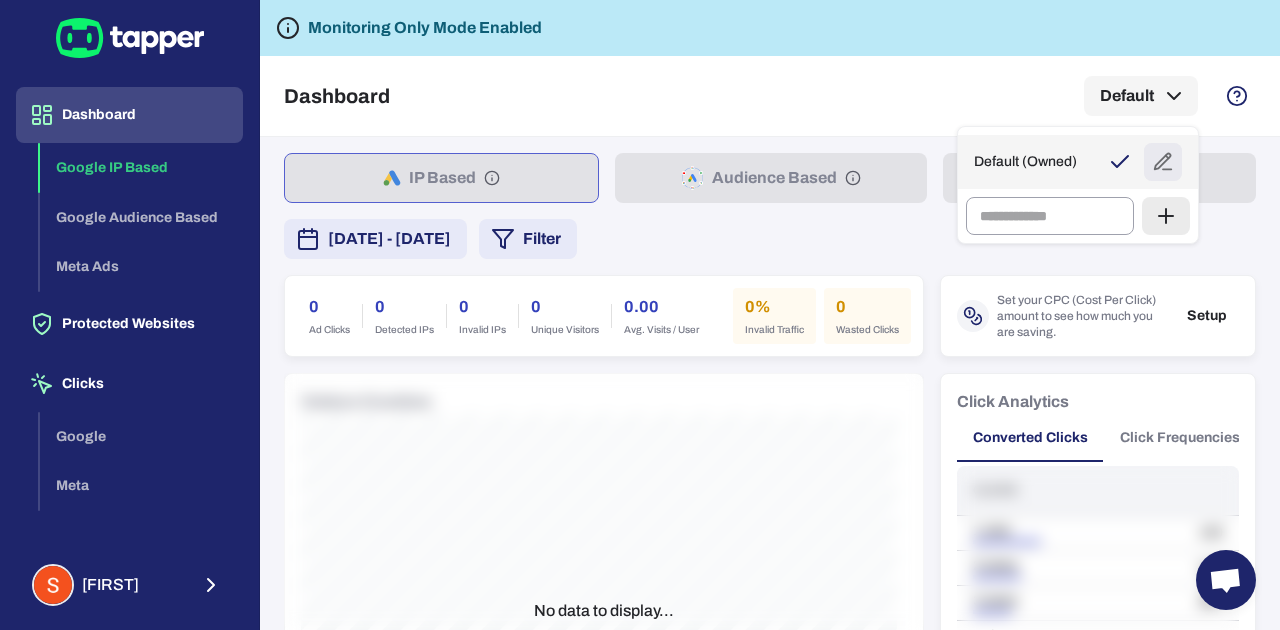 click 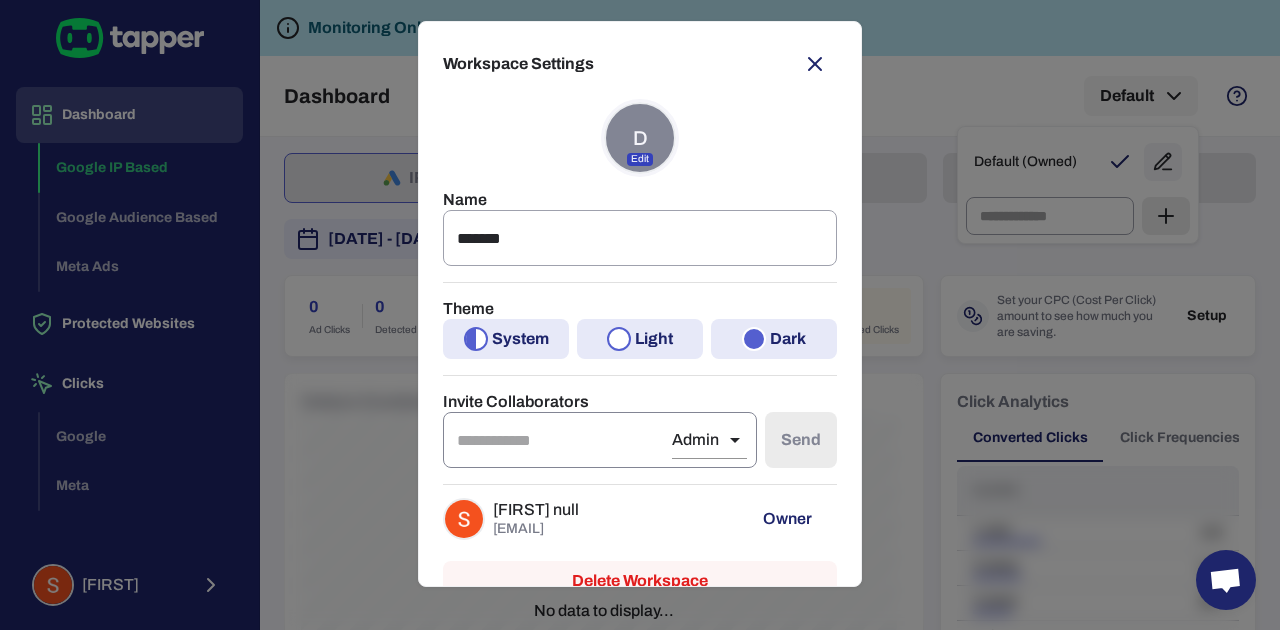 click at bounding box center (557, 440) 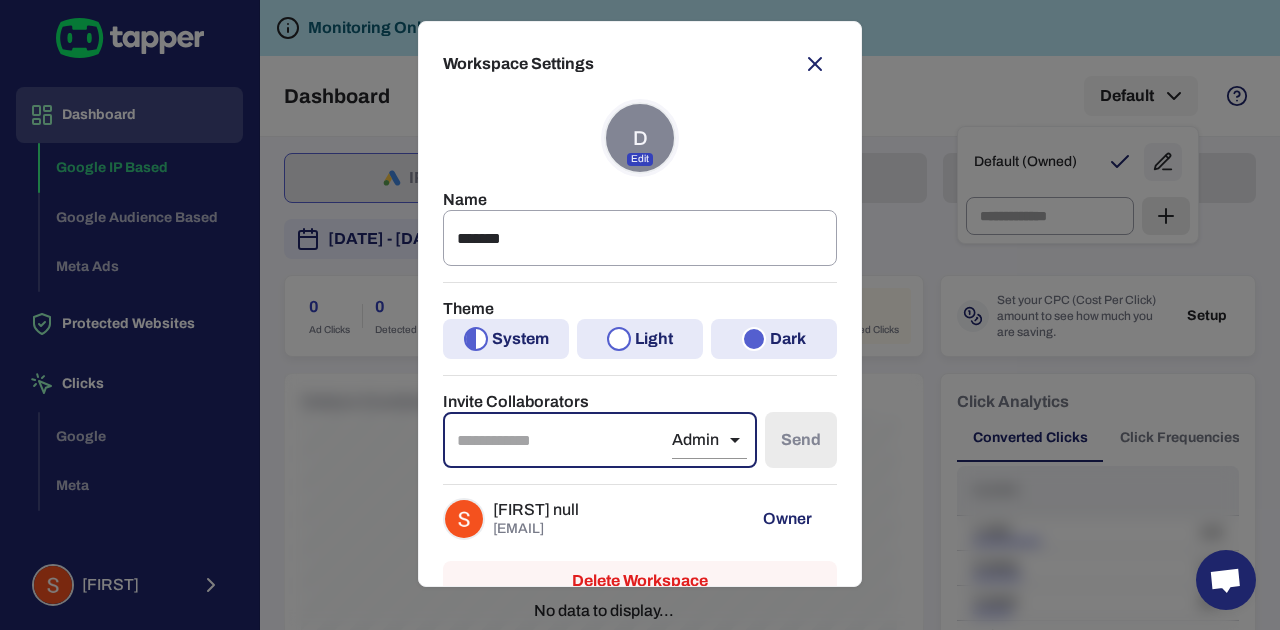 click at bounding box center (557, 440) 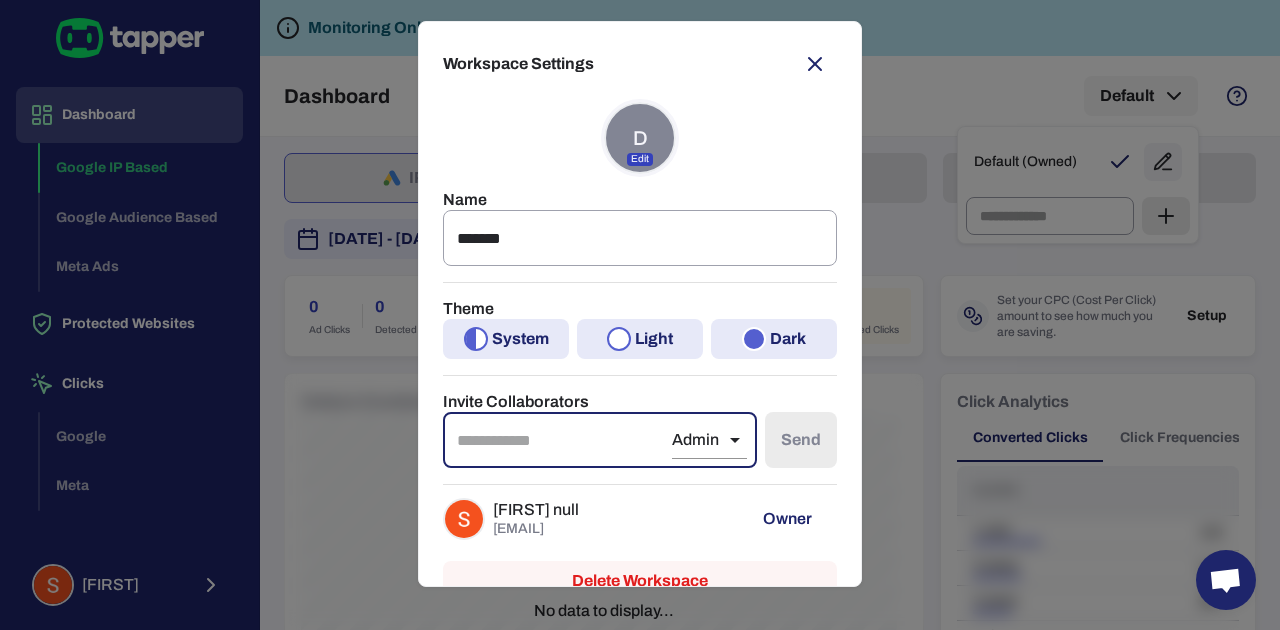 paste on "**********" 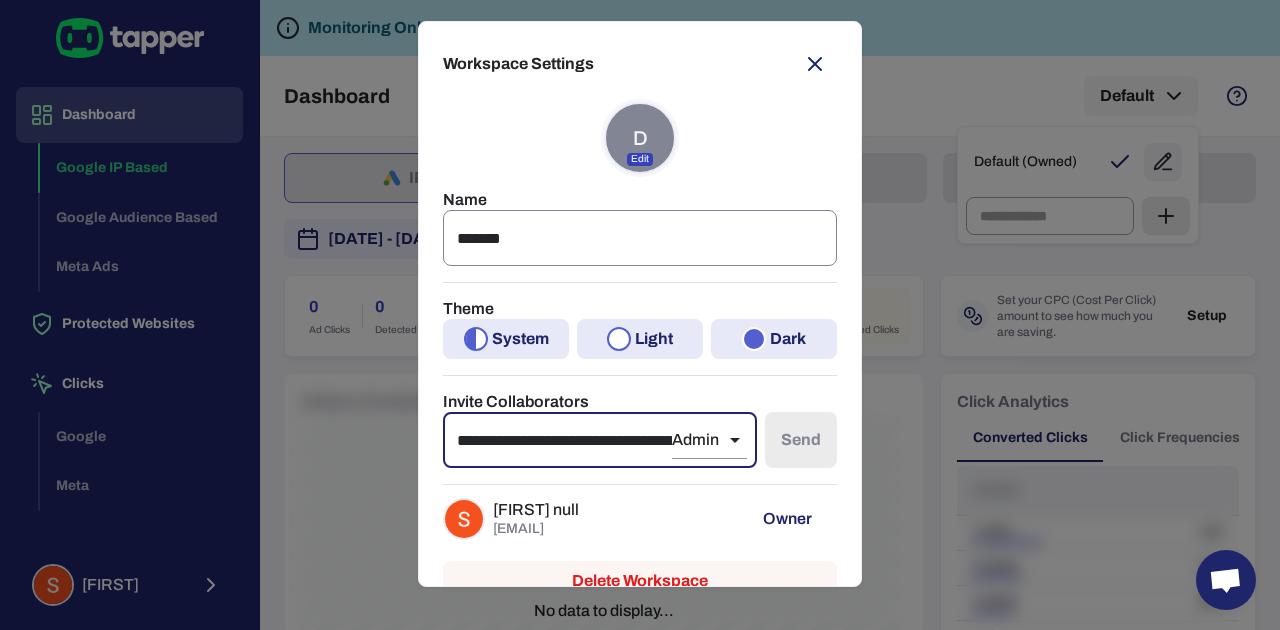 scroll, scrollTop: 0, scrollLeft: 429, axis: horizontal 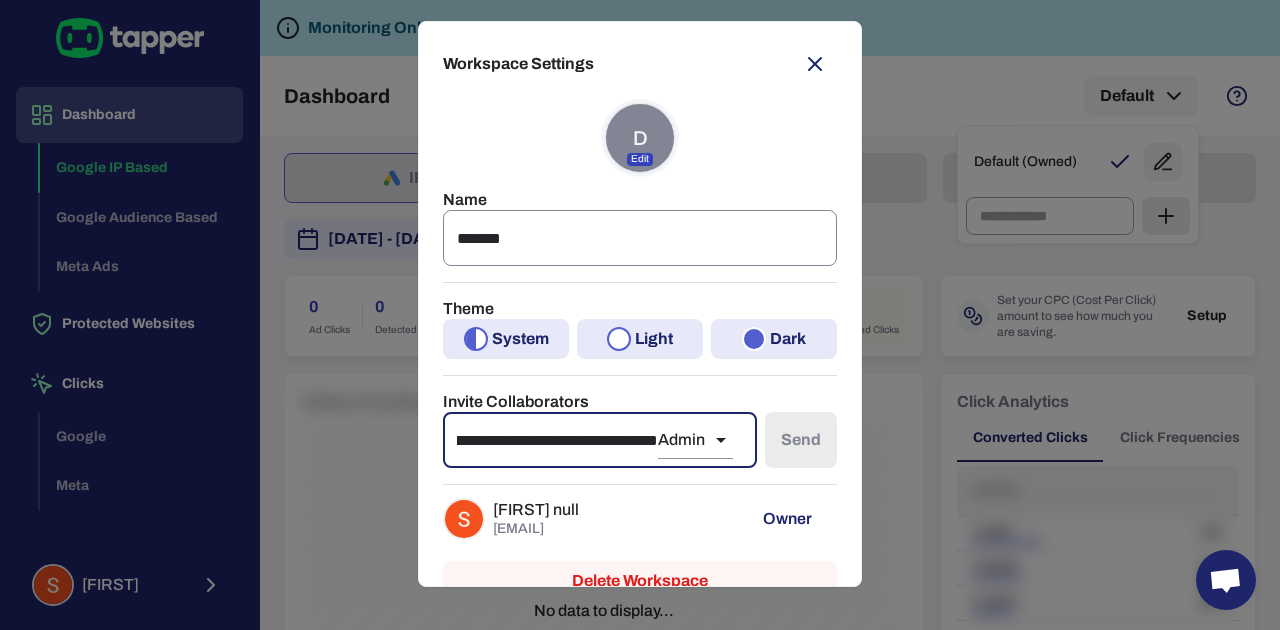 type on "**********" 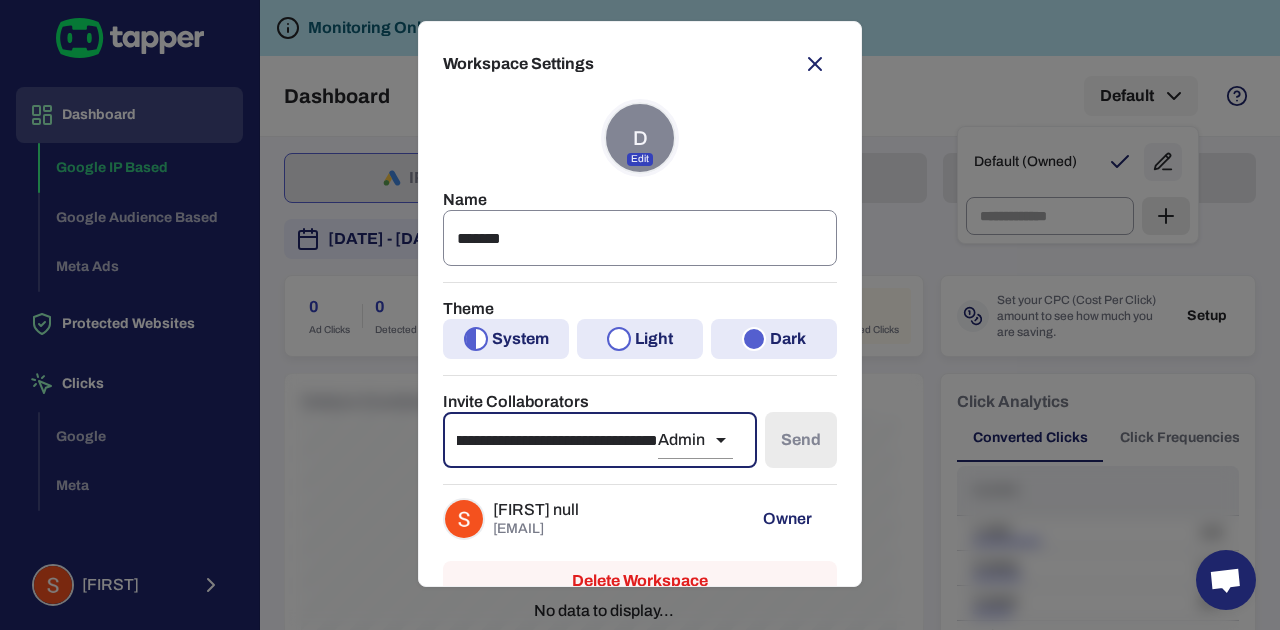 scroll, scrollTop: 0, scrollLeft: 0, axis: both 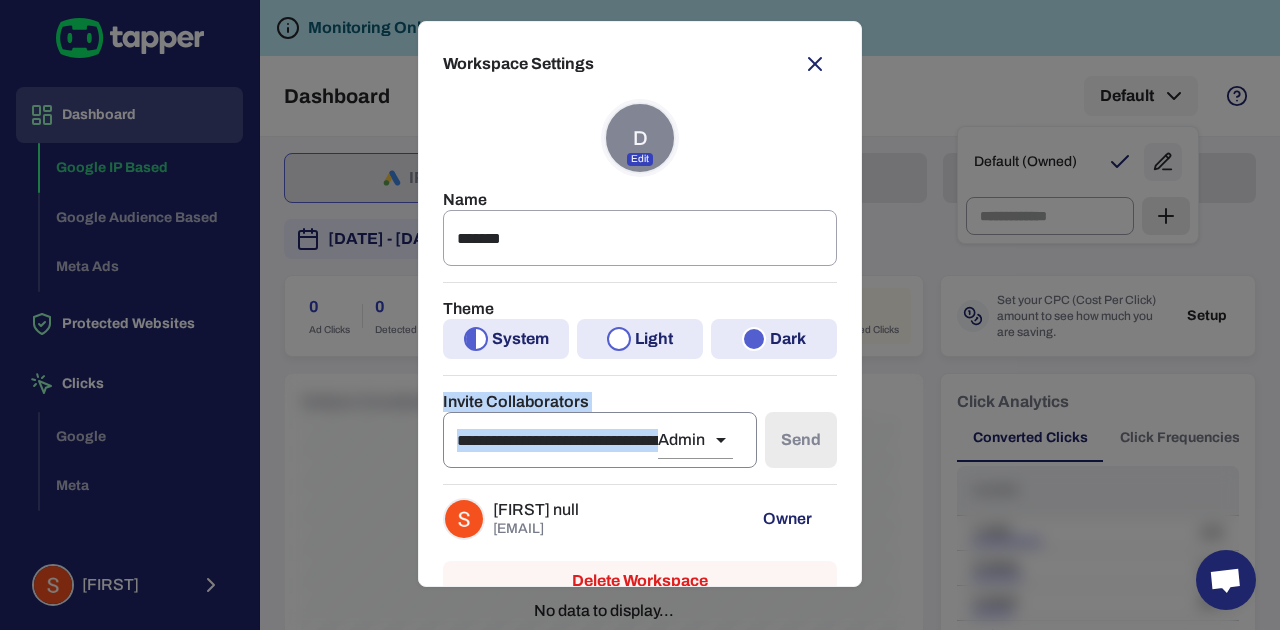 drag, startPoint x: 576, startPoint y: 234, endPoint x: 718, endPoint y: 437, distance: 247.73575 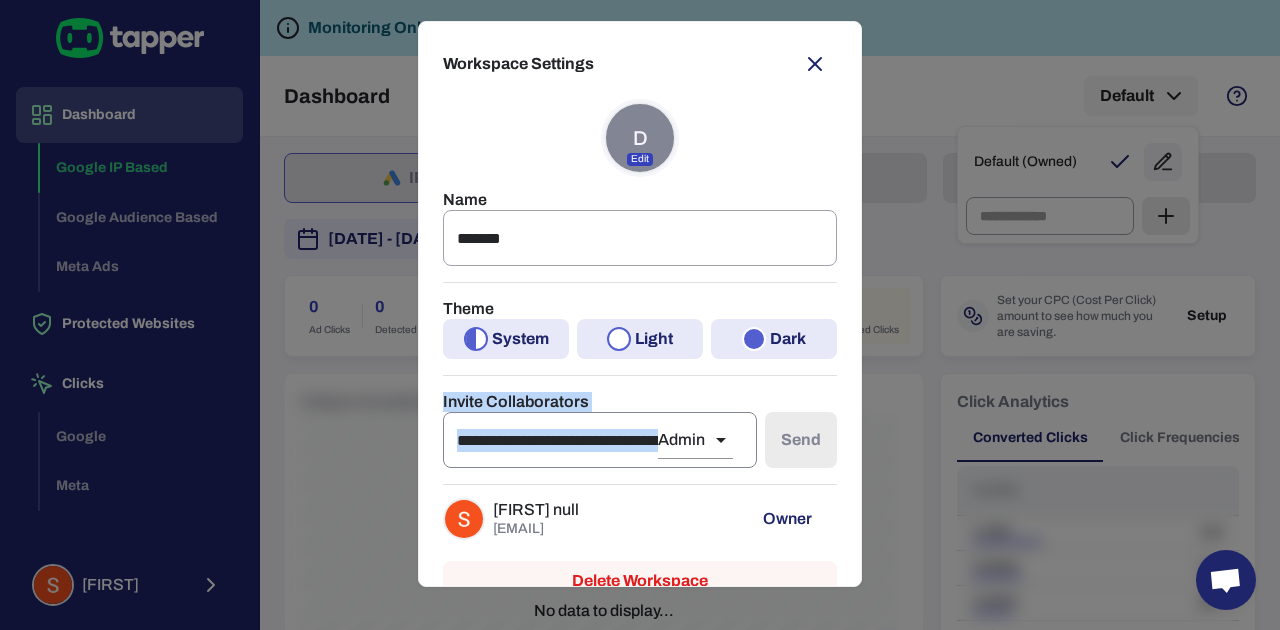 click on "**********" at bounding box center [640, 315] 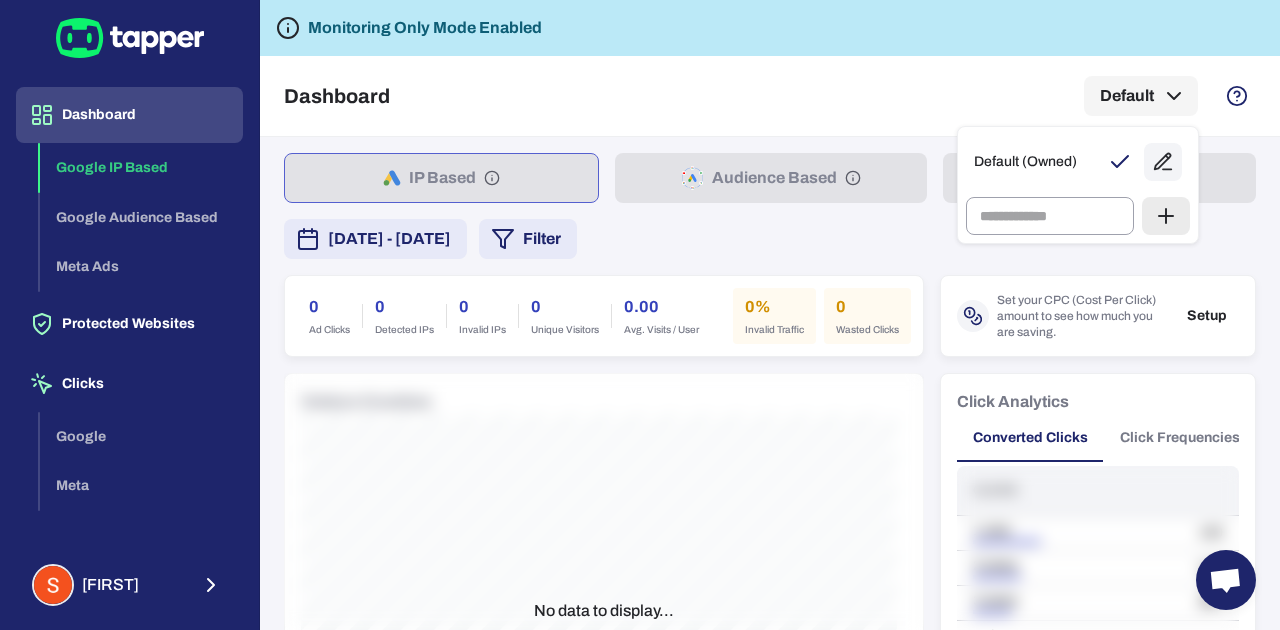 drag, startPoint x: 756, startPoint y: 198, endPoint x: 646, endPoint y: 235, distance: 116.05602 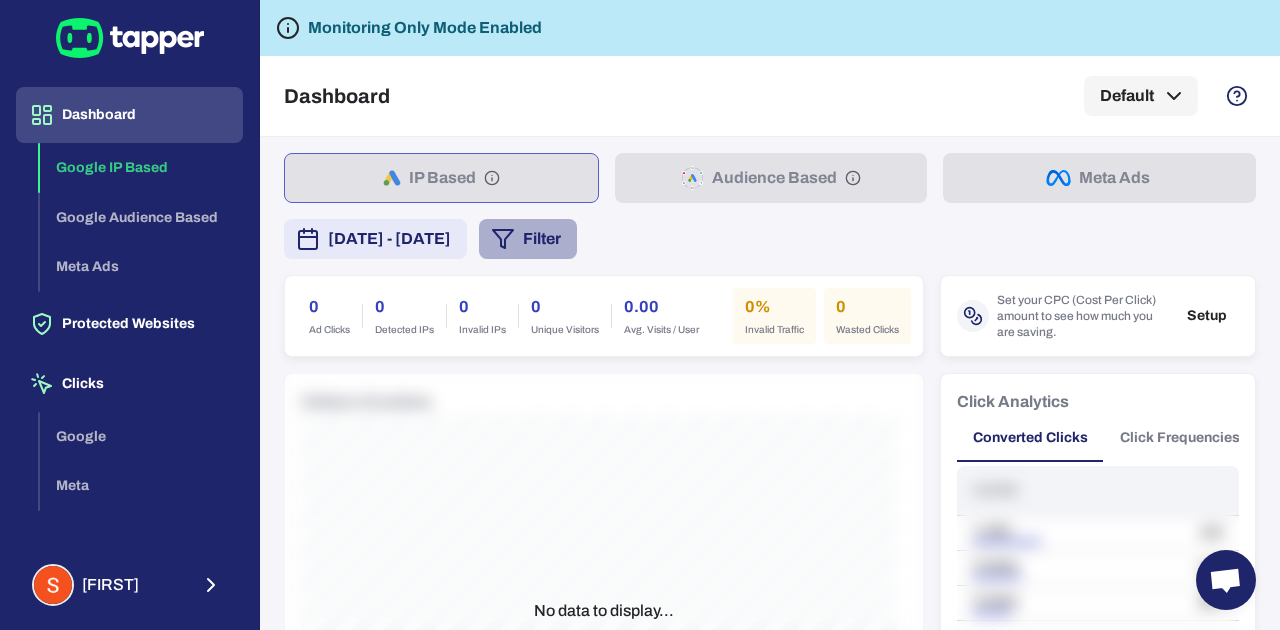 click on "Filter" at bounding box center (528, 239) 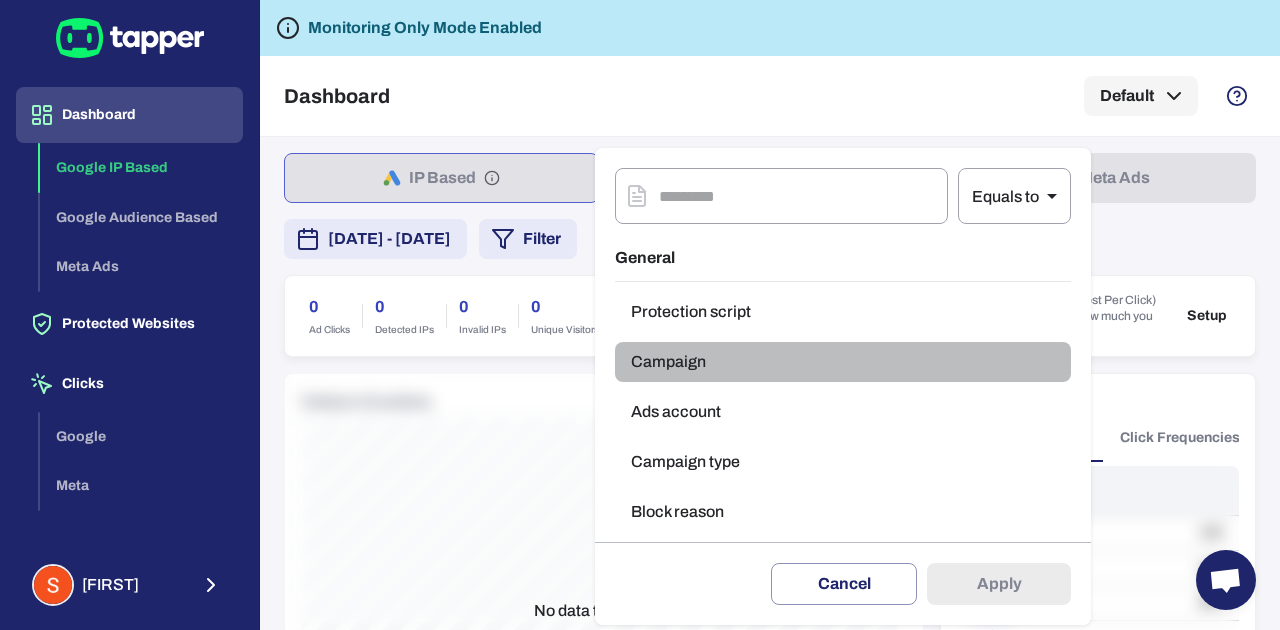 click on "Campaign" at bounding box center [843, 362] 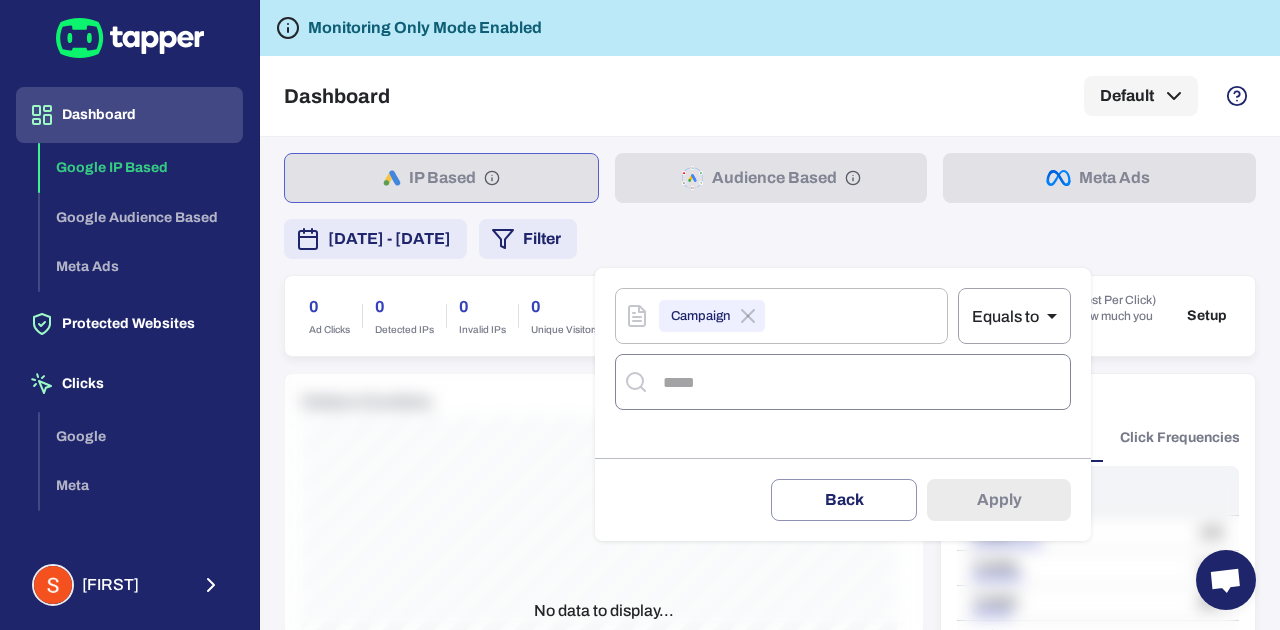 click at bounding box center [860, 382] 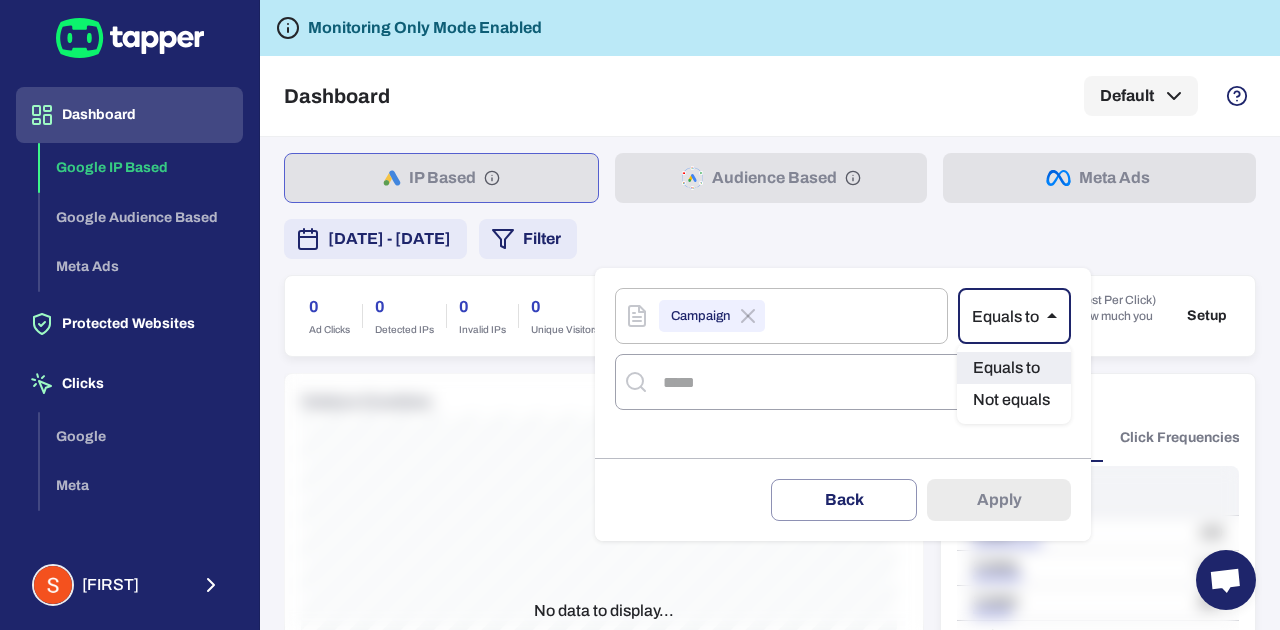 click on "Dashboard Google IP Based Google Audience Based Meta Ads Protected Websites Clicks Google Meta Exclusions Google Meta [FIRST]   Monitoring Only Mode Enabled Dashboard Default IP Based Audience Based Meta Ads [DATE] - [DATE] Filter 0 Ad Clicks 0 Detected IPs 0 Invalid IPs 0 Unique Visitors 0.00 Avg. Visits / User 0% Invalid Traffic 0 Wasted Clicks Set your CPC (Cost Per Click) amount to see how much you are saving. Setup Visitors Overtime No data to display... Click Analytics Converted Clicks Click Frequencies Clicks 1 click 100 2 clicks 410 3 clicks 50 4 clicks 530 5 clicks 36 1 No data to display... Track Conversion 1857 Conversions 232.13 Conversion / Day 18.93% Conversion Rate Conversion Analysis No data to display... Invalid Traffic Type 4,169 1,564 /  38% 143 /  3% 310 /  7% 89 /  2% 14 /  0% 391 /  9% 503 /  12% 102 /  2% 39 /  1% 120 /  3% 894 /  21% Invalid Traffic Analytics Keywords Campaigns Placements Countries Devices Keyword Match type Total visits Invalid visits Invalid rate Exact" at bounding box center (640, 315) 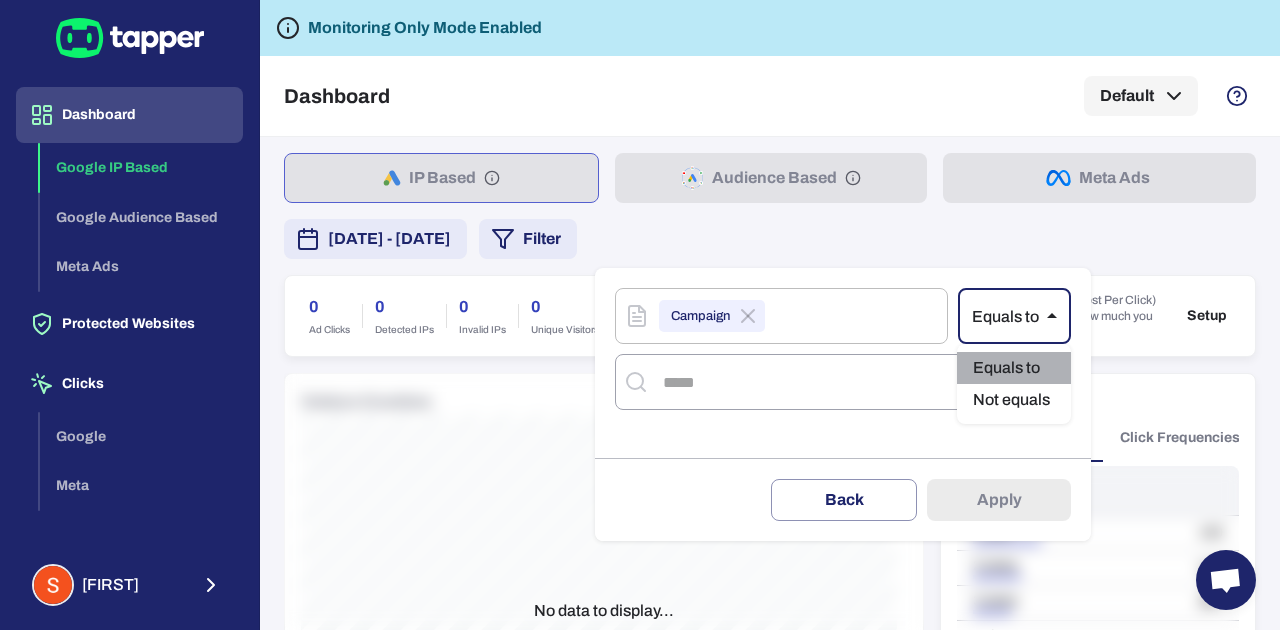 click on "Equals to" at bounding box center [1014, 368] 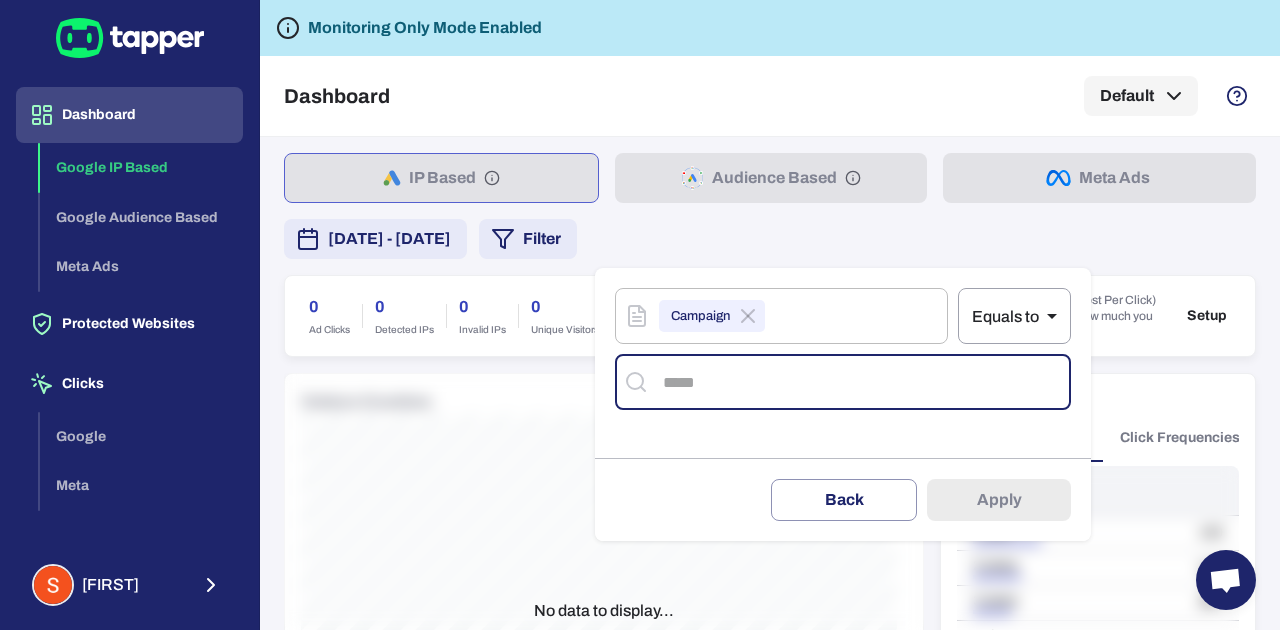 paste on "**********" 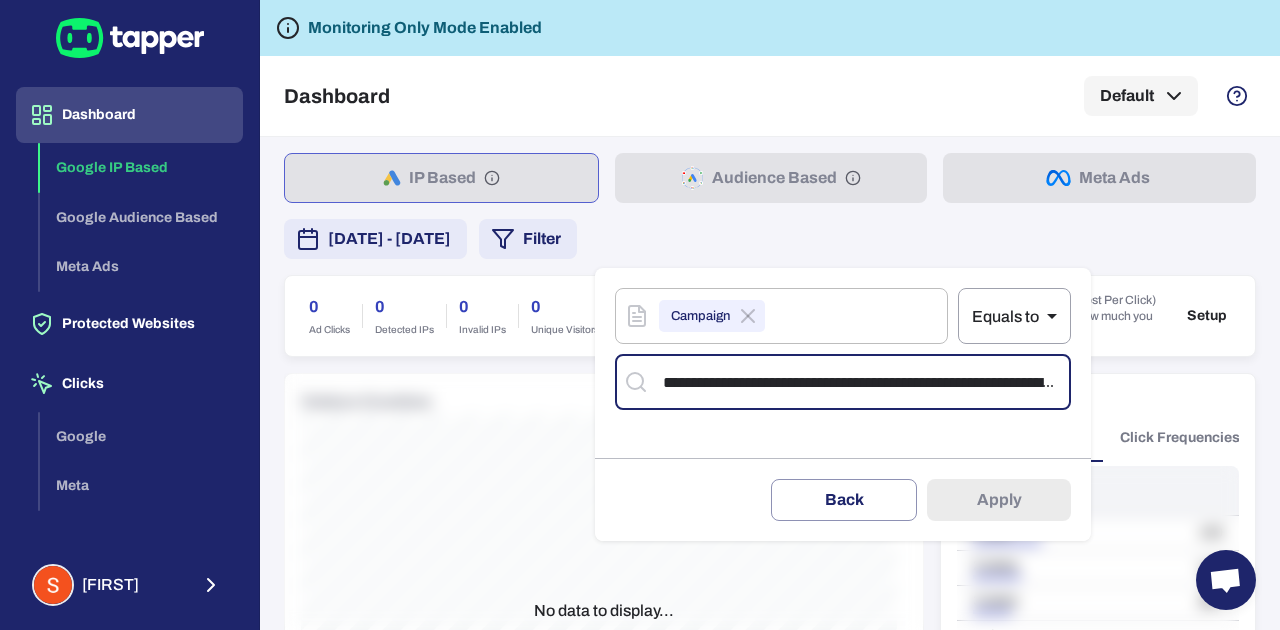 scroll, scrollTop: 0, scrollLeft: 234, axis: horizontal 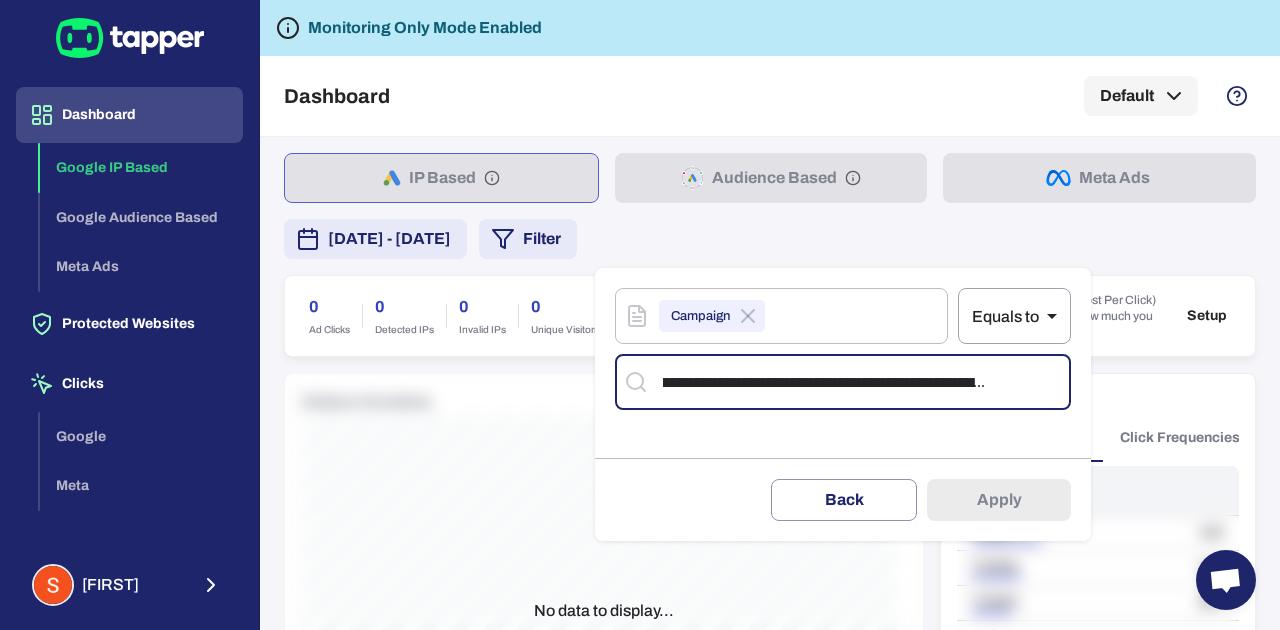 type on "**********" 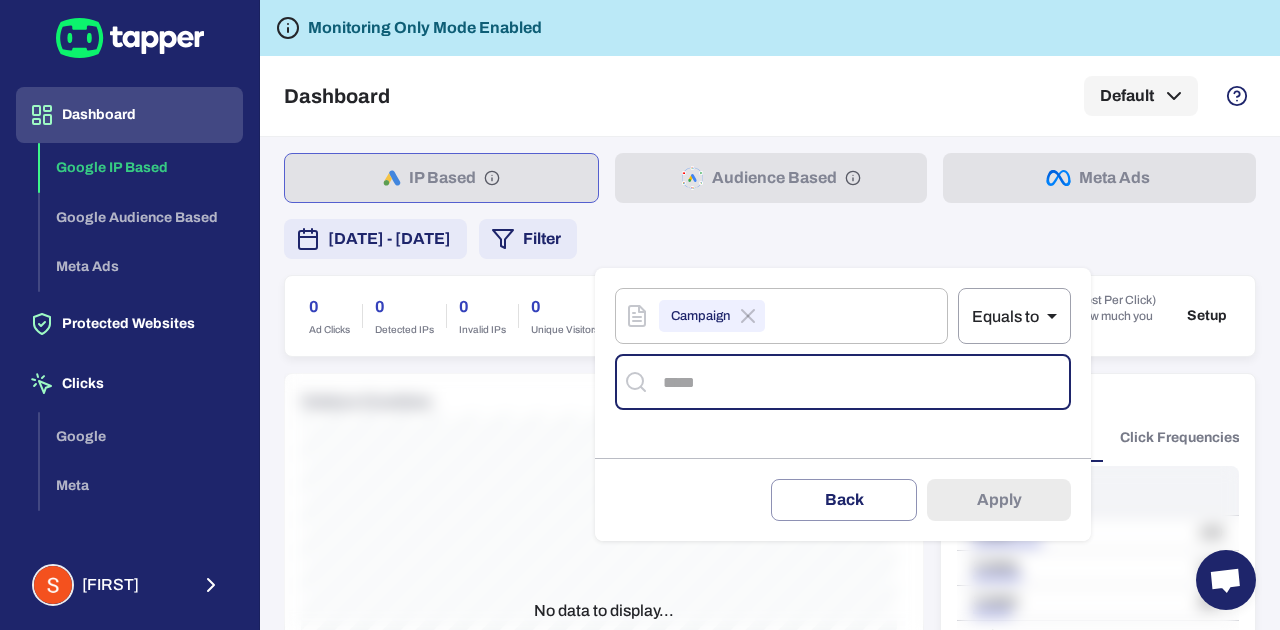 scroll, scrollTop: 0, scrollLeft: 0, axis: both 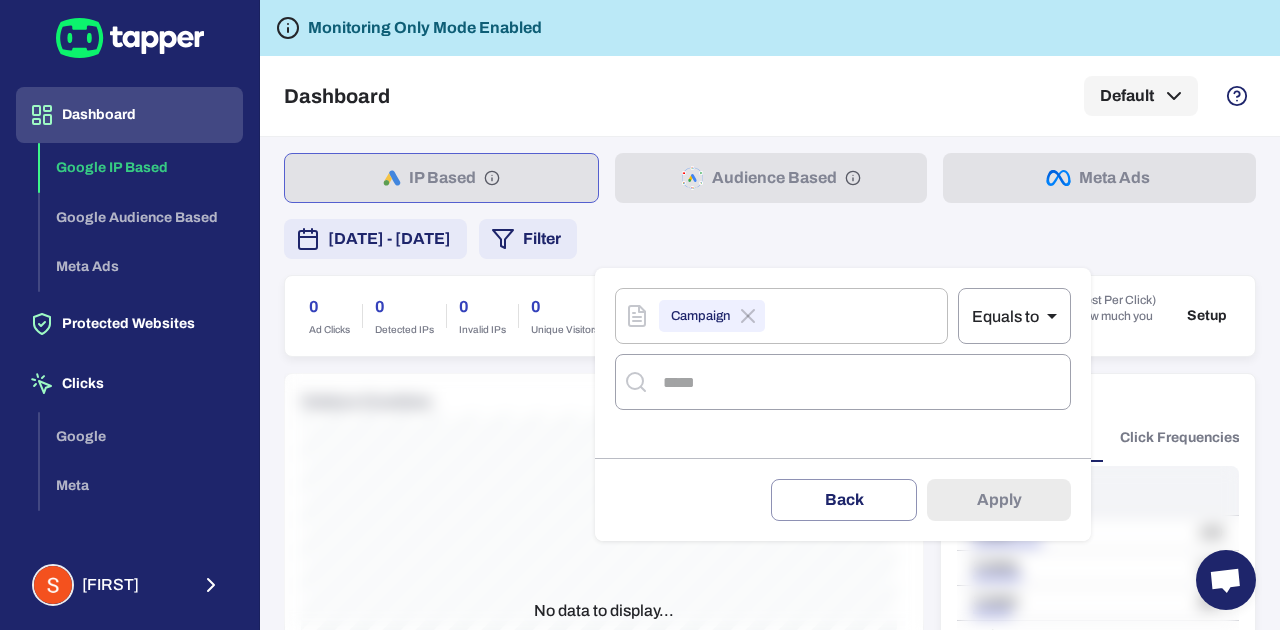 click on "Delete filter Back Apply" at bounding box center (843, 499) 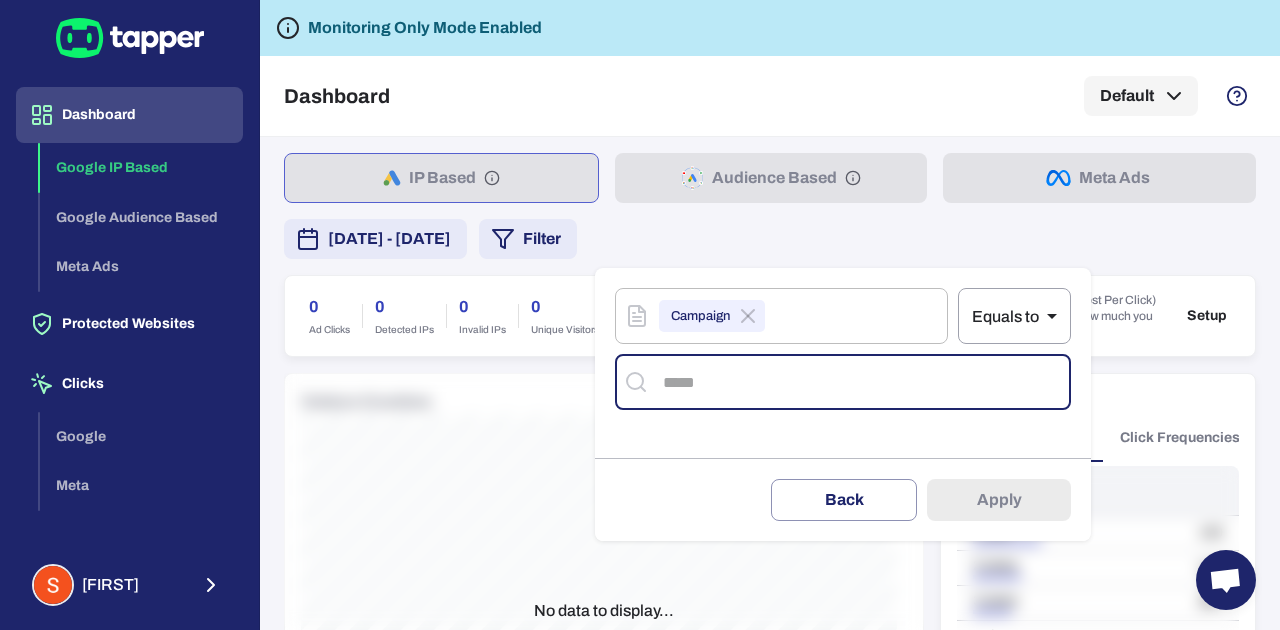 click at bounding box center (860, 382) 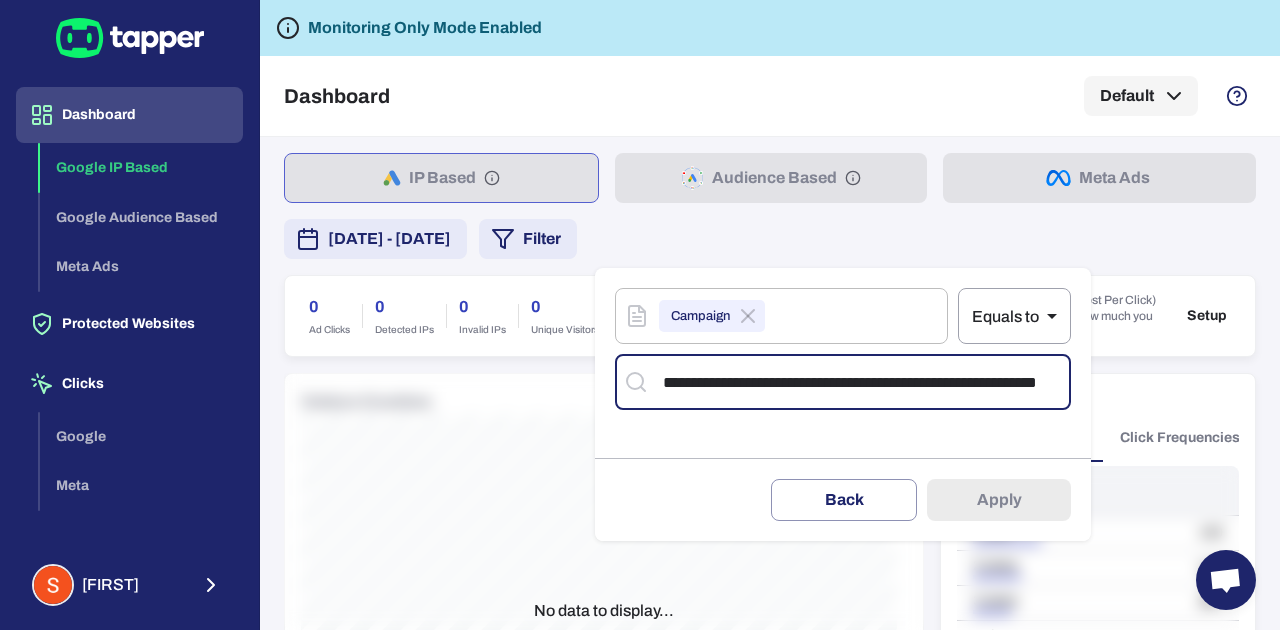 scroll, scrollTop: 0, scrollLeft: 212, axis: horizontal 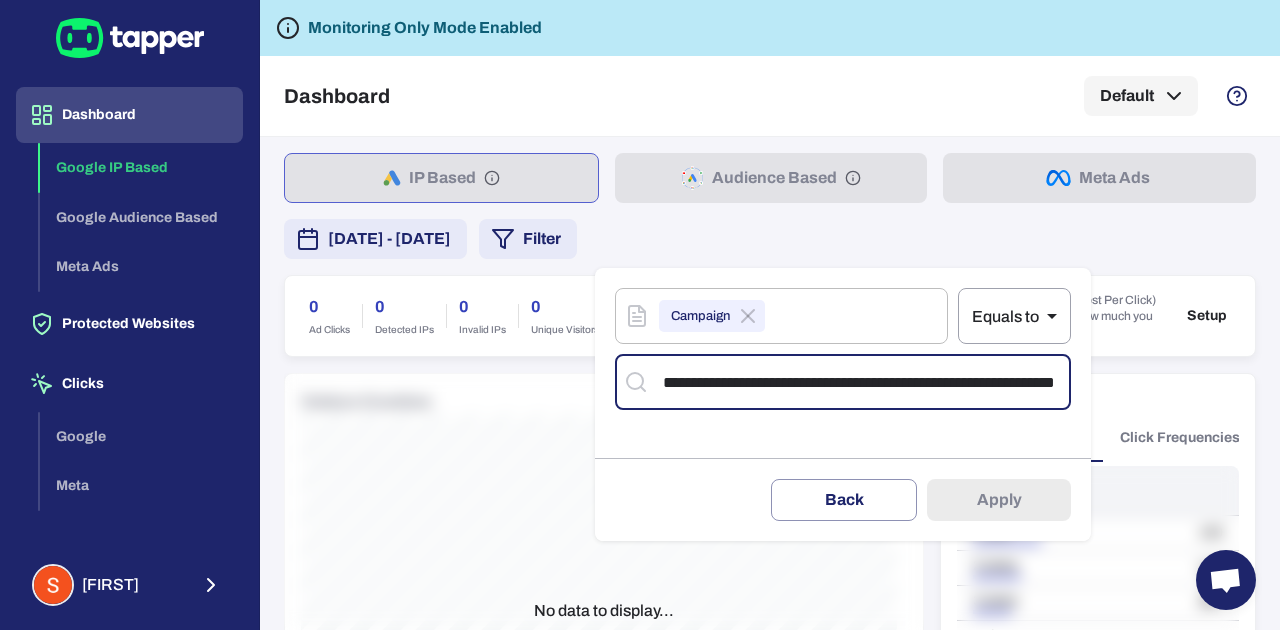 type on "**********" 